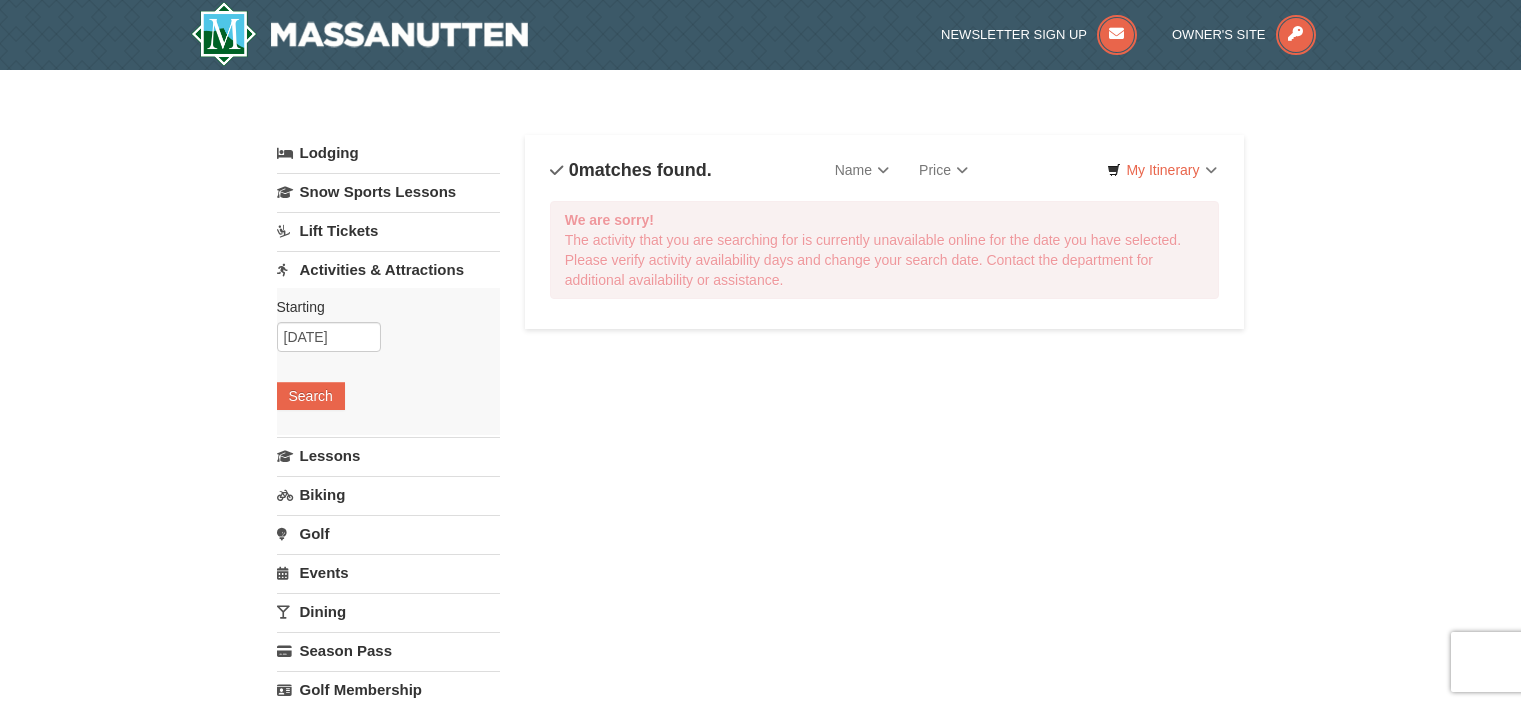 scroll, scrollTop: 0, scrollLeft: 0, axis: both 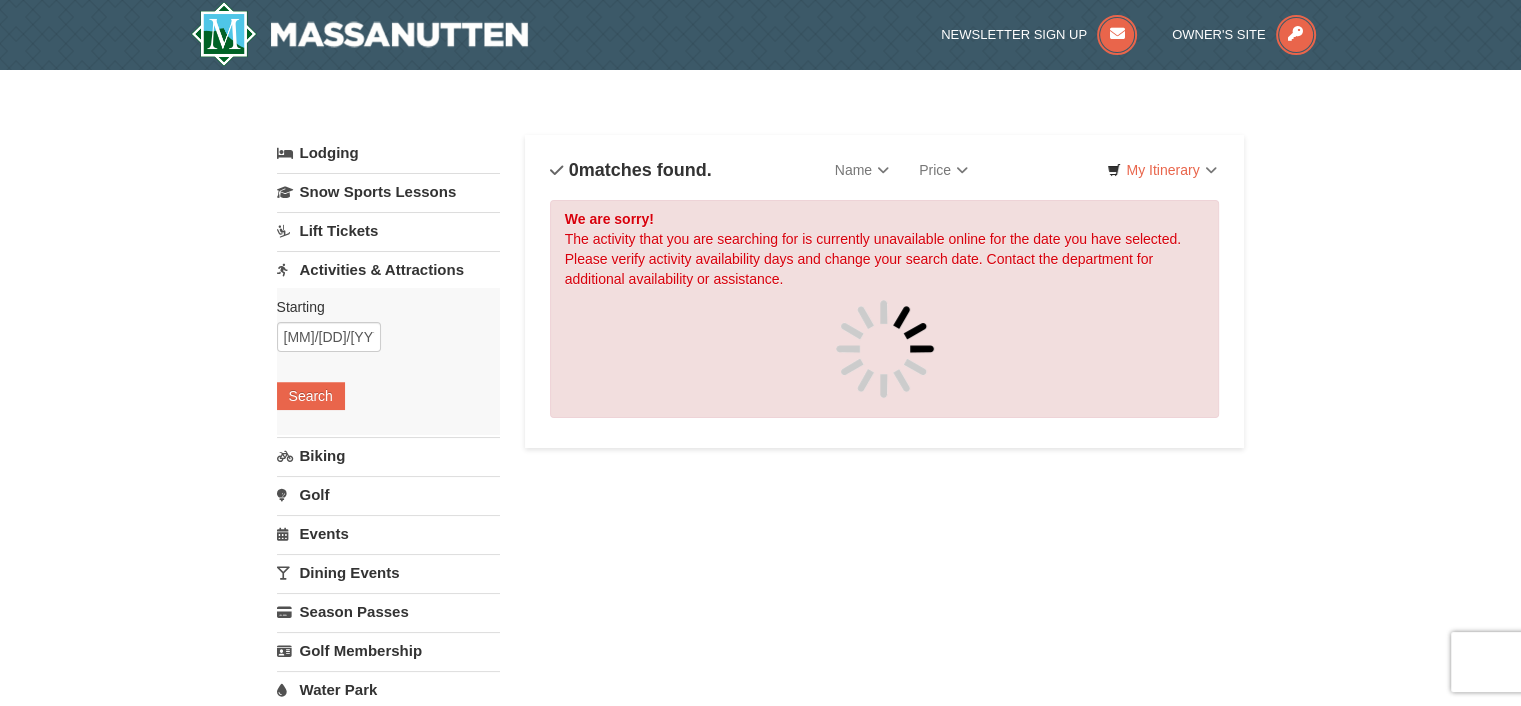 click on "Lift Tickets" at bounding box center (388, 230) 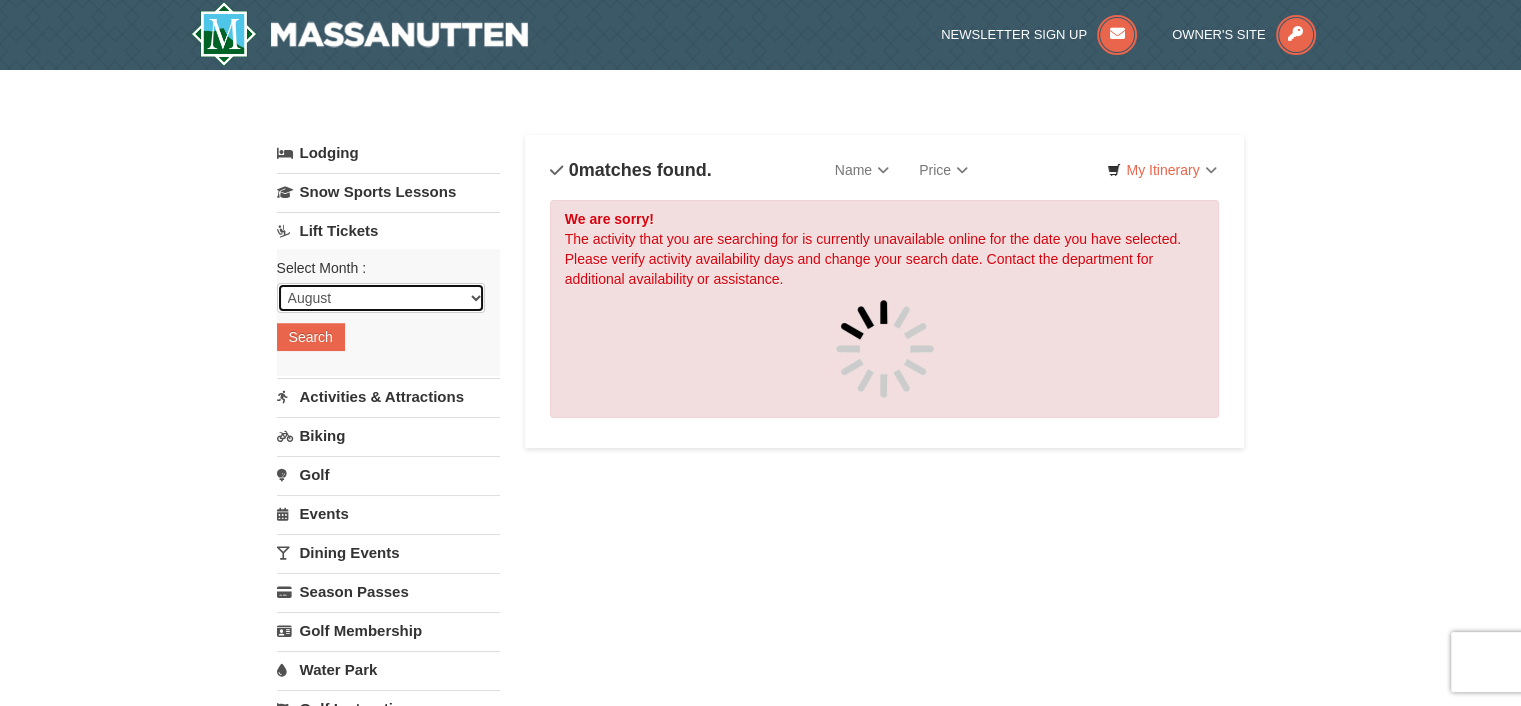 click on "August  September  October  November  December  January  February  March  April  May  June  July" at bounding box center [381, 298] 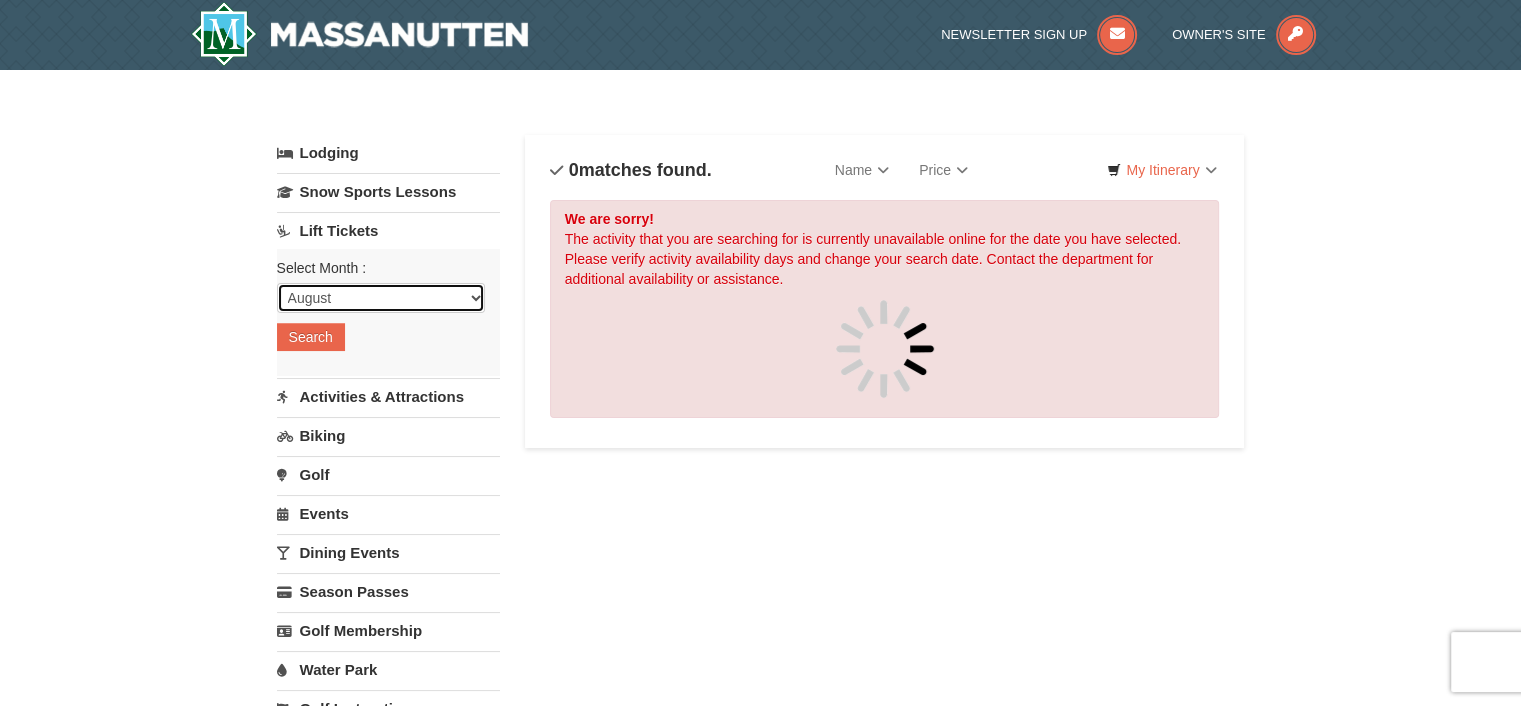 select on "9" 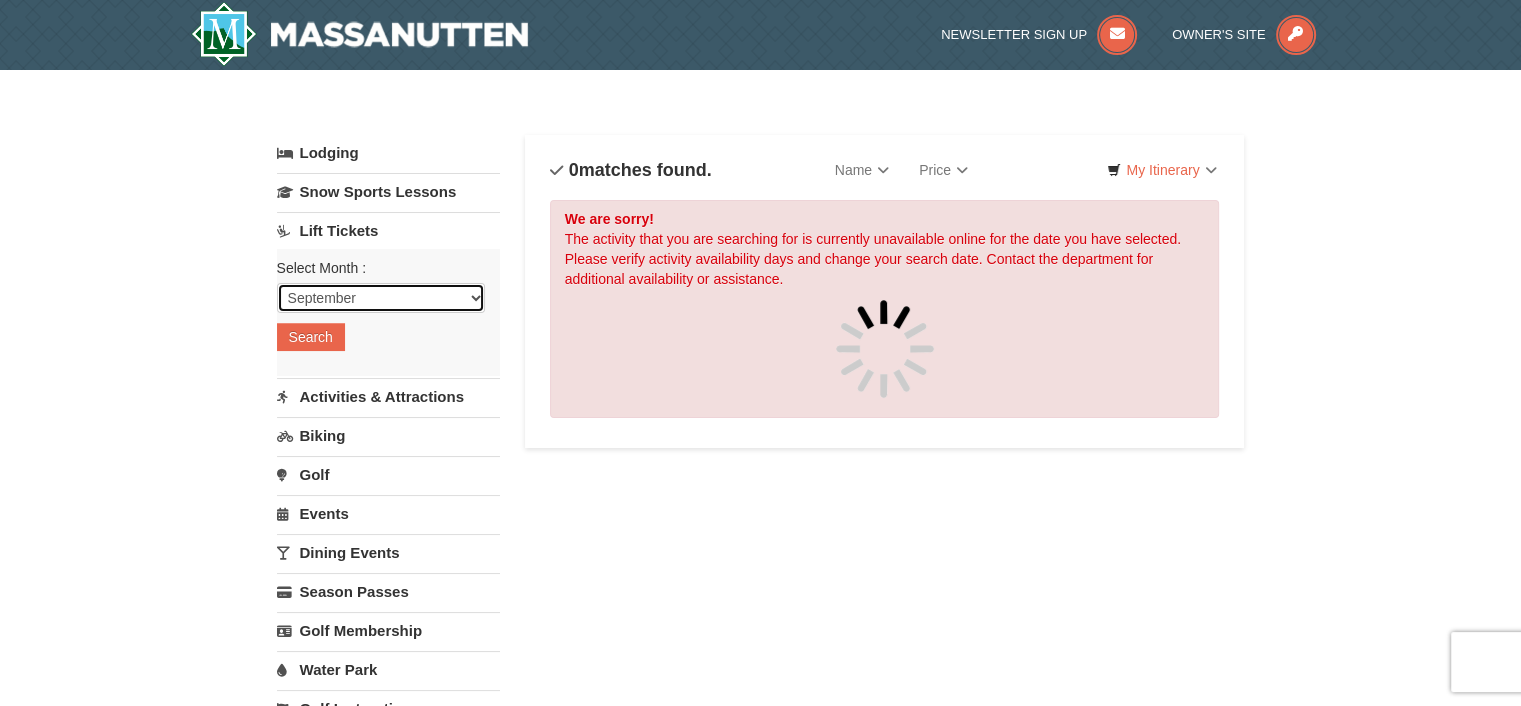 click on "August  September  October  November  December  January  February  March  April  May  June  July" at bounding box center [381, 298] 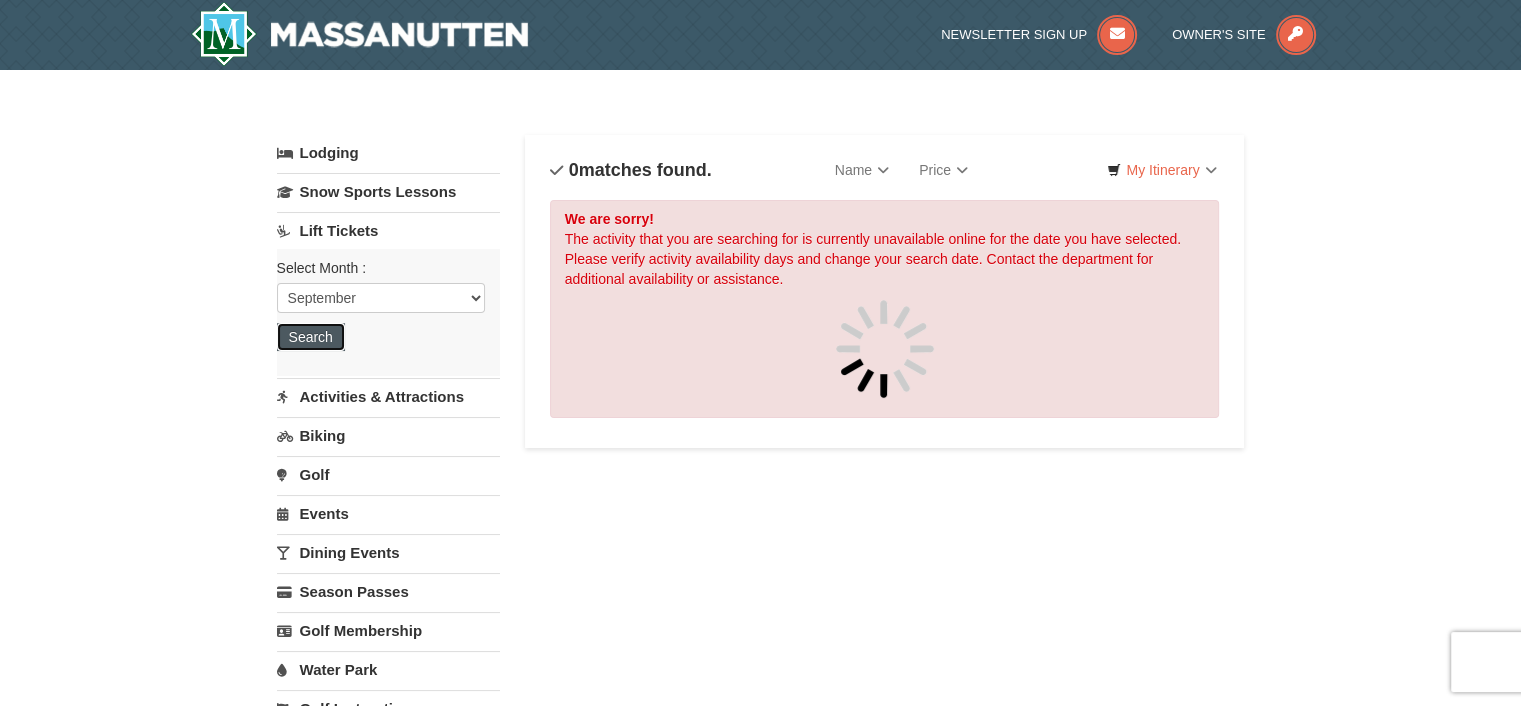 click on "Search" at bounding box center (311, 337) 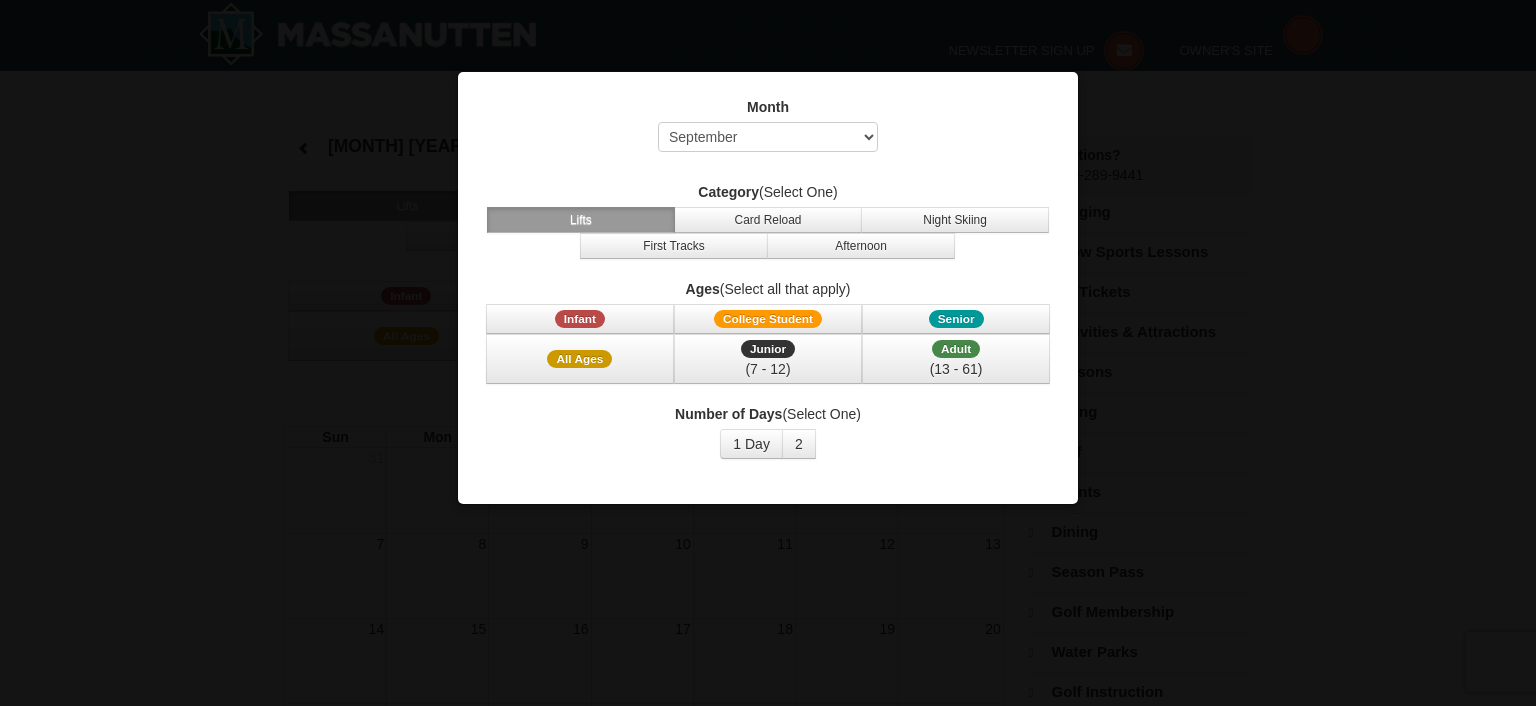 select on "9" 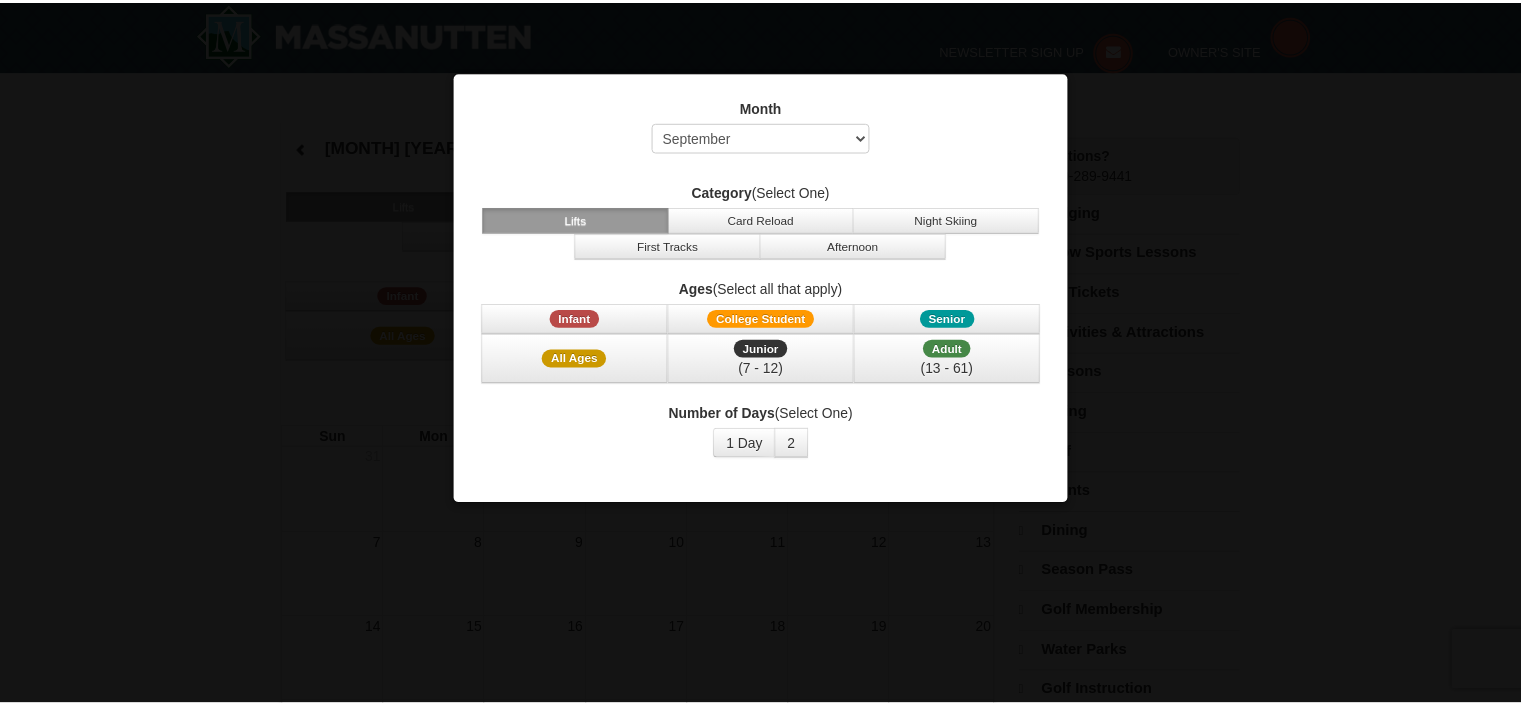 scroll, scrollTop: 0, scrollLeft: 0, axis: both 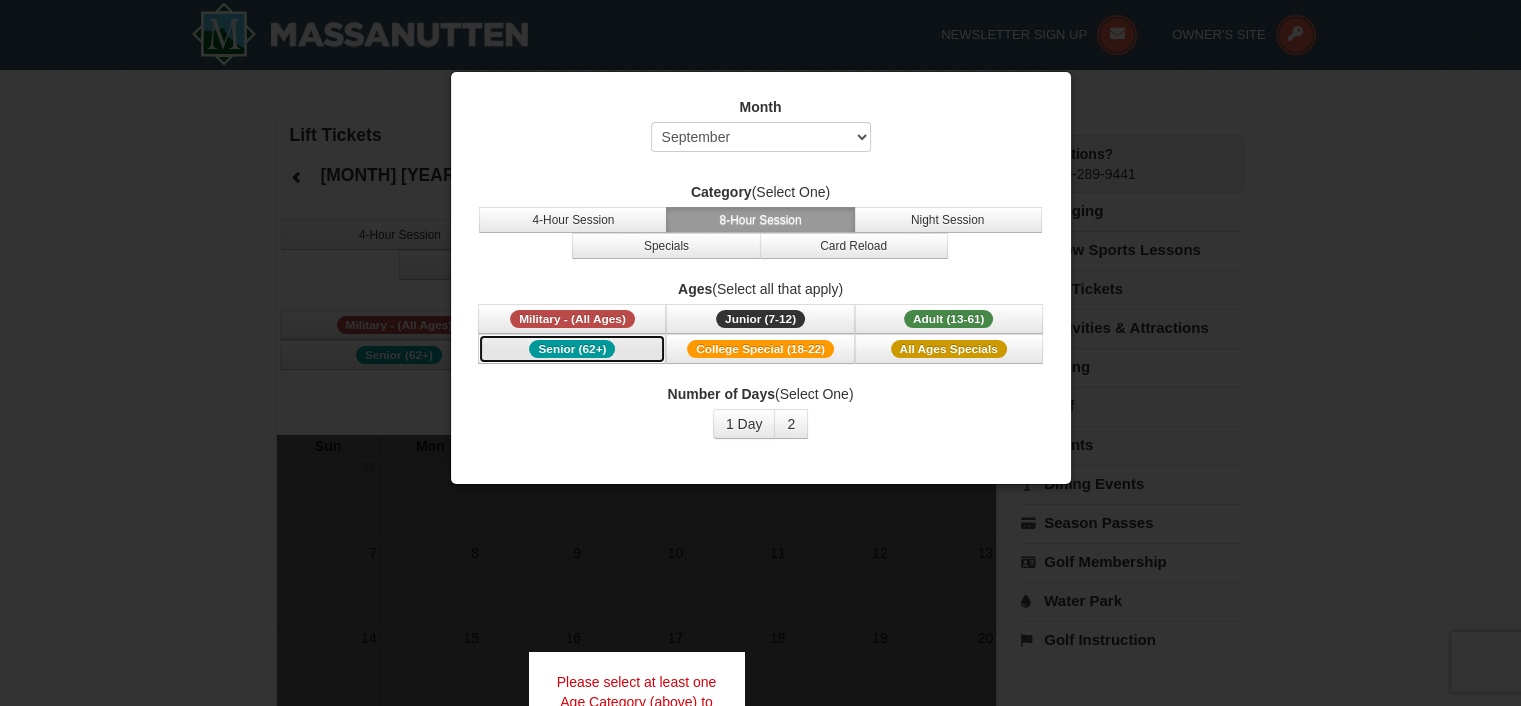 click on "Senior (62+)" at bounding box center (572, 349) 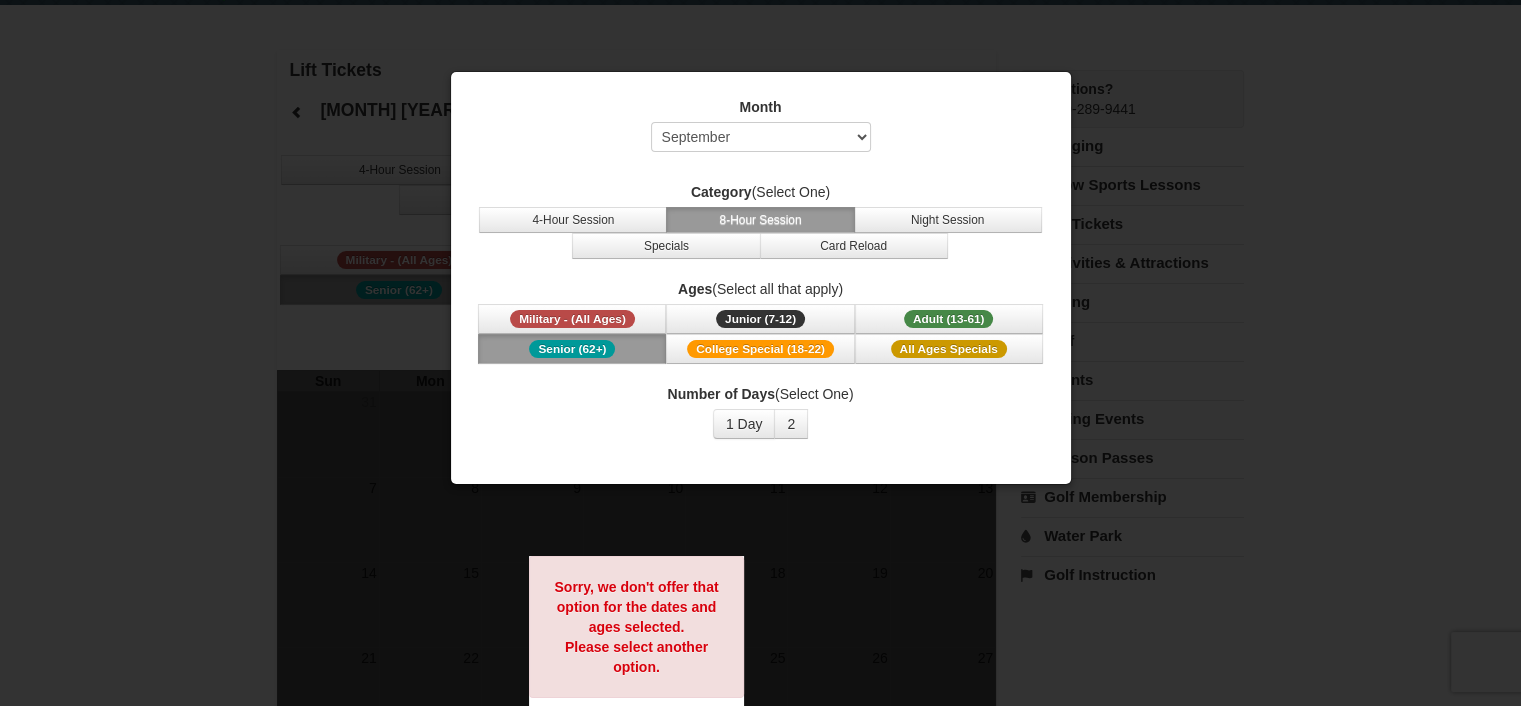 scroll, scrollTop: 100, scrollLeft: 0, axis: vertical 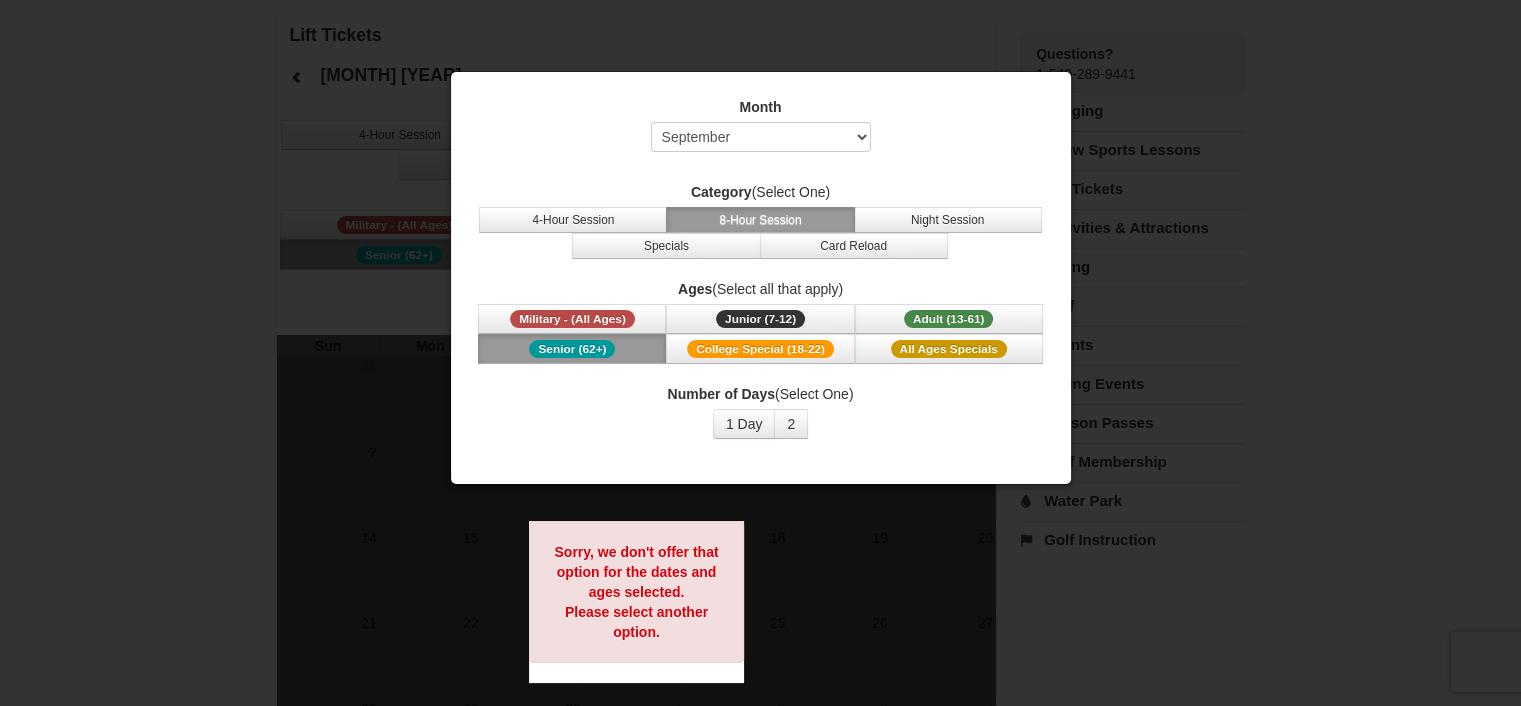 click at bounding box center [760, 353] 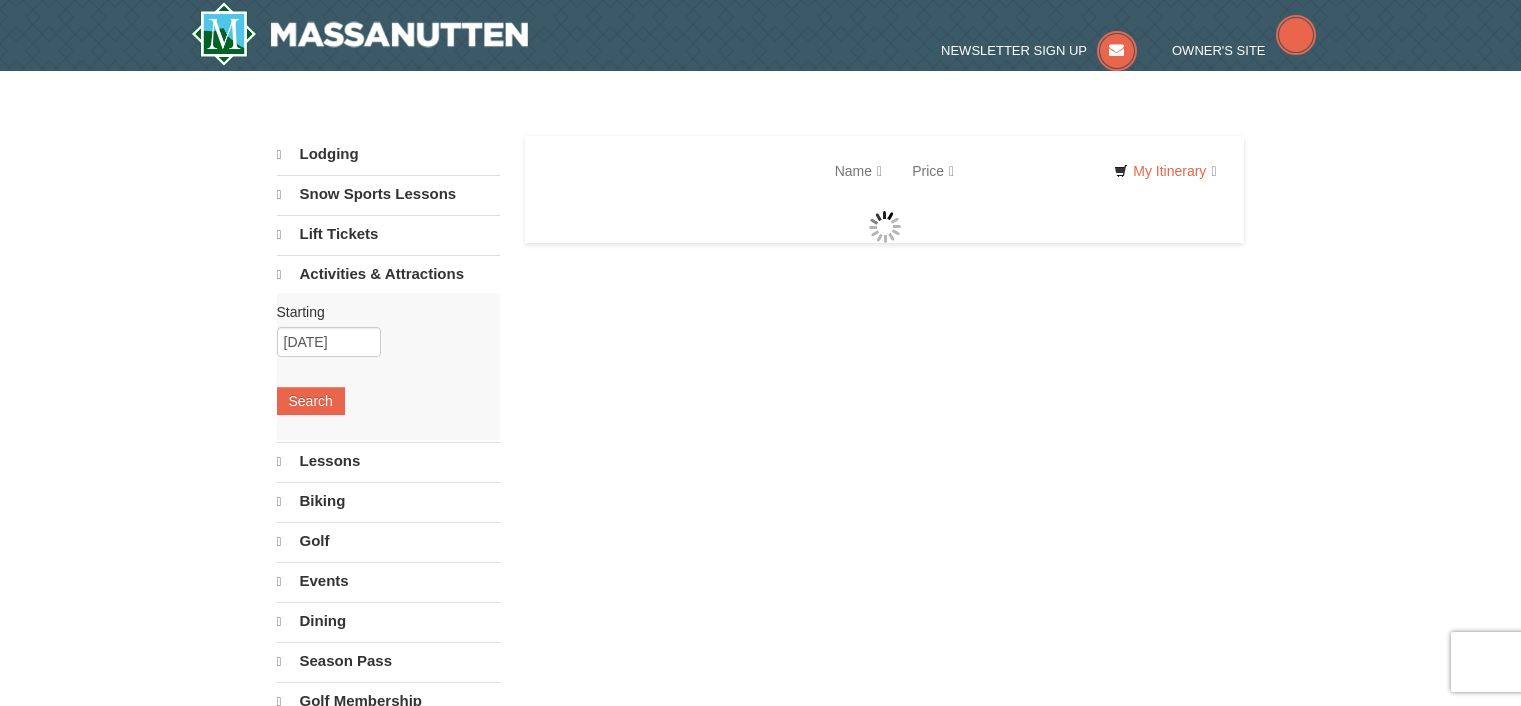 scroll, scrollTop: 0, scrollLeft: 0, axis: both 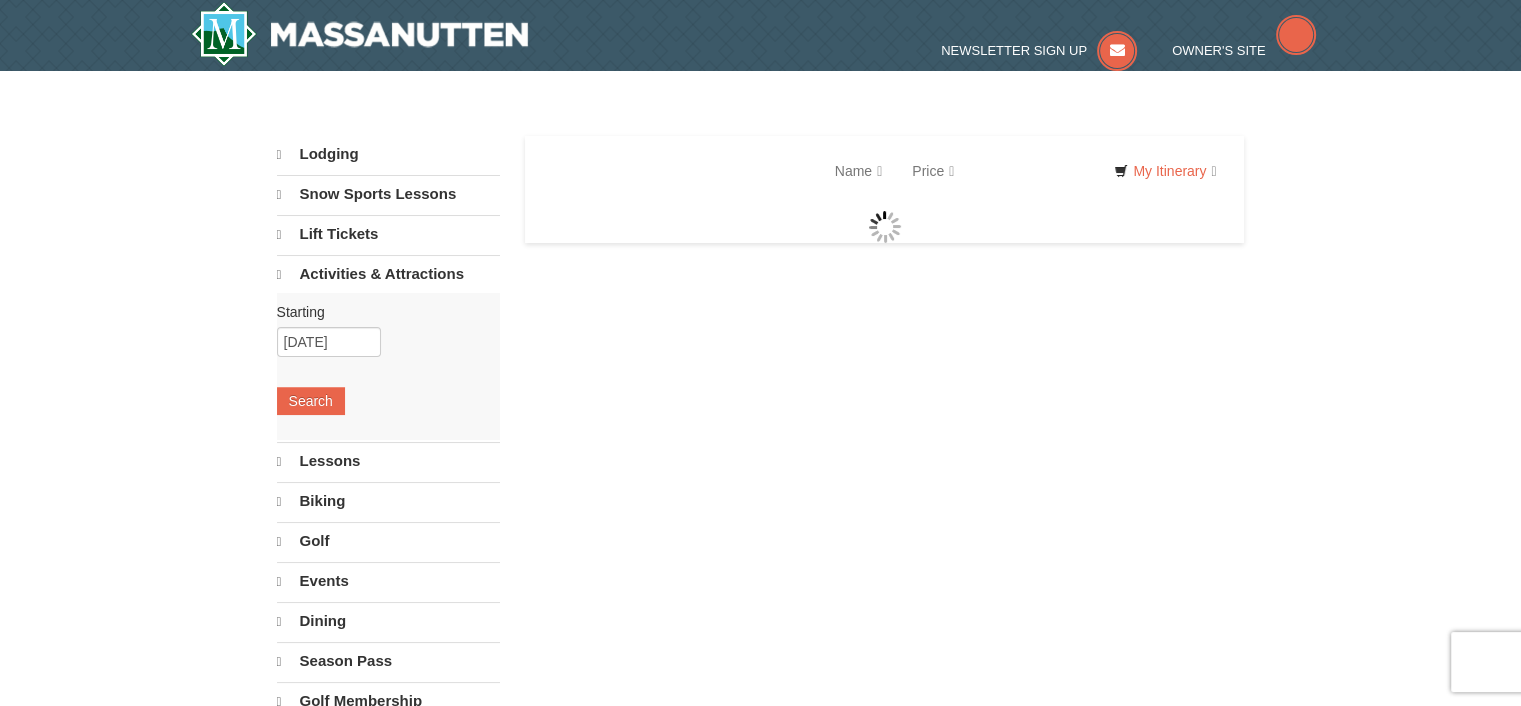 select on "8" 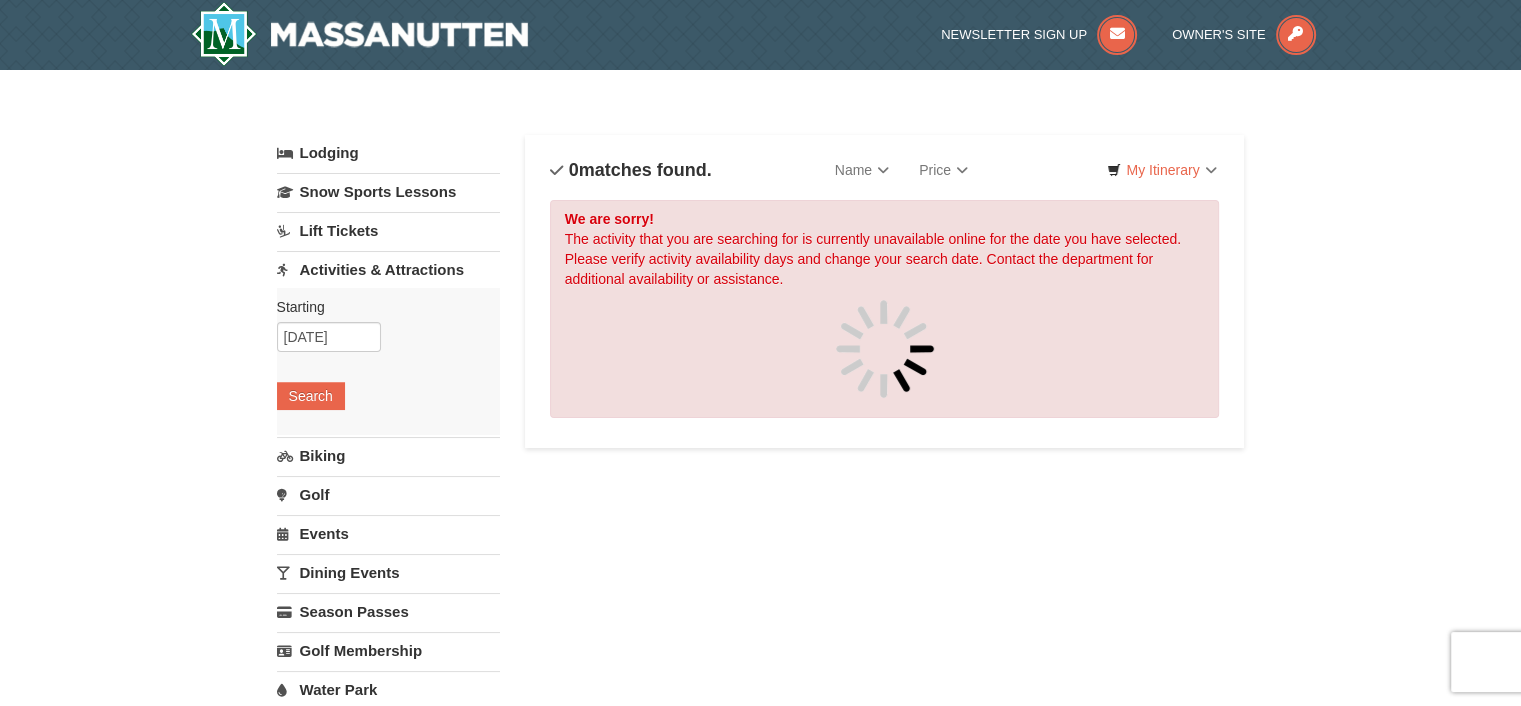scroll, scrollTop: 0, scrollLeft: 0, axis: both 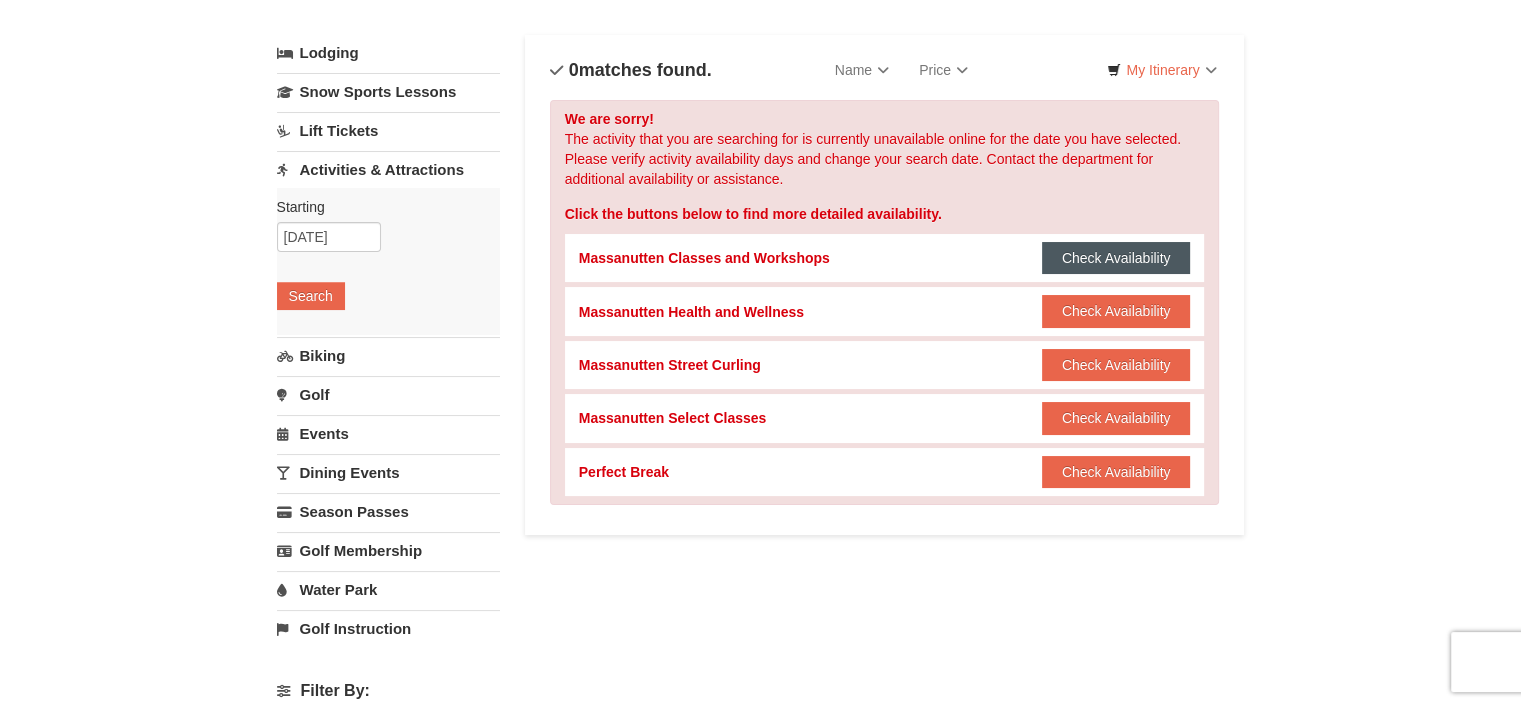 click on "Check Availability" at bounding box center [1116, 258] 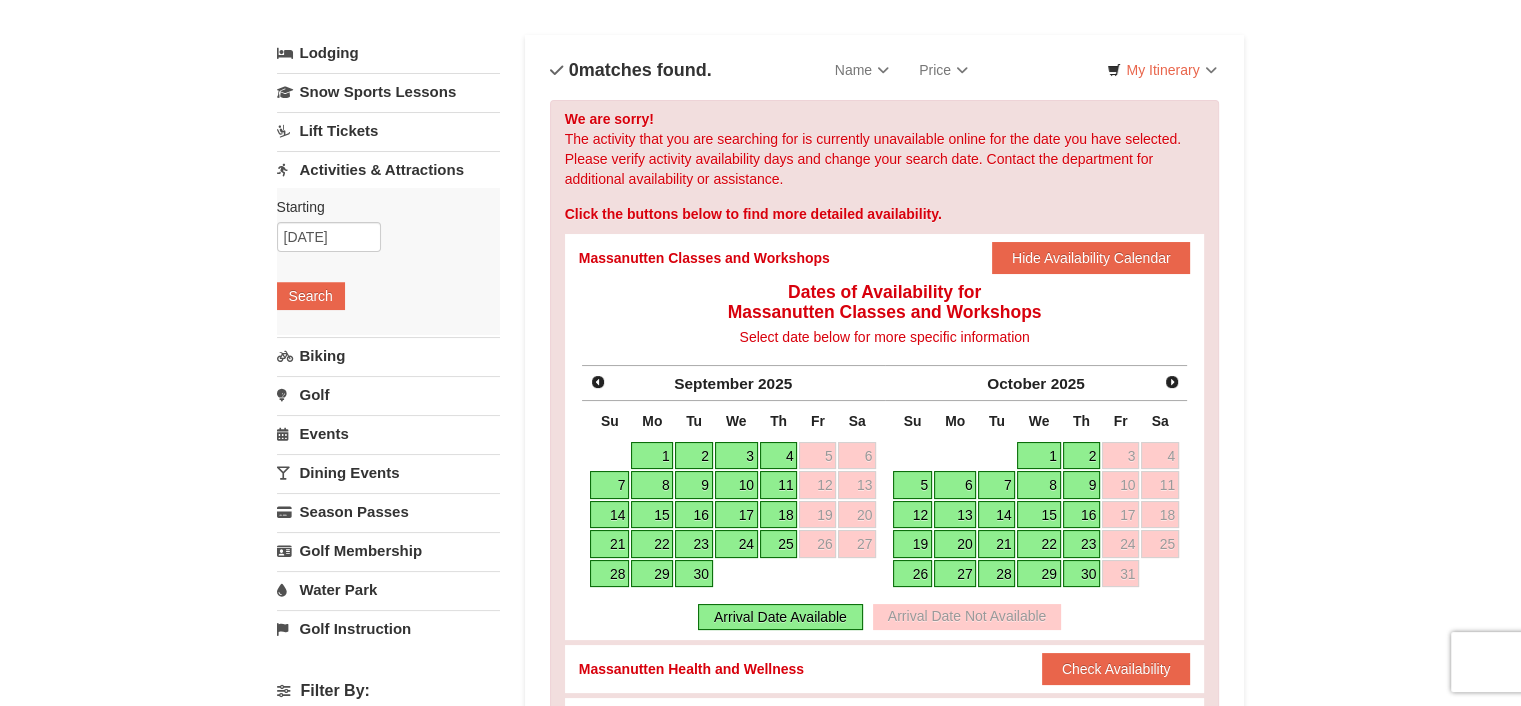 click on "21" at bounding box center (609, 544) 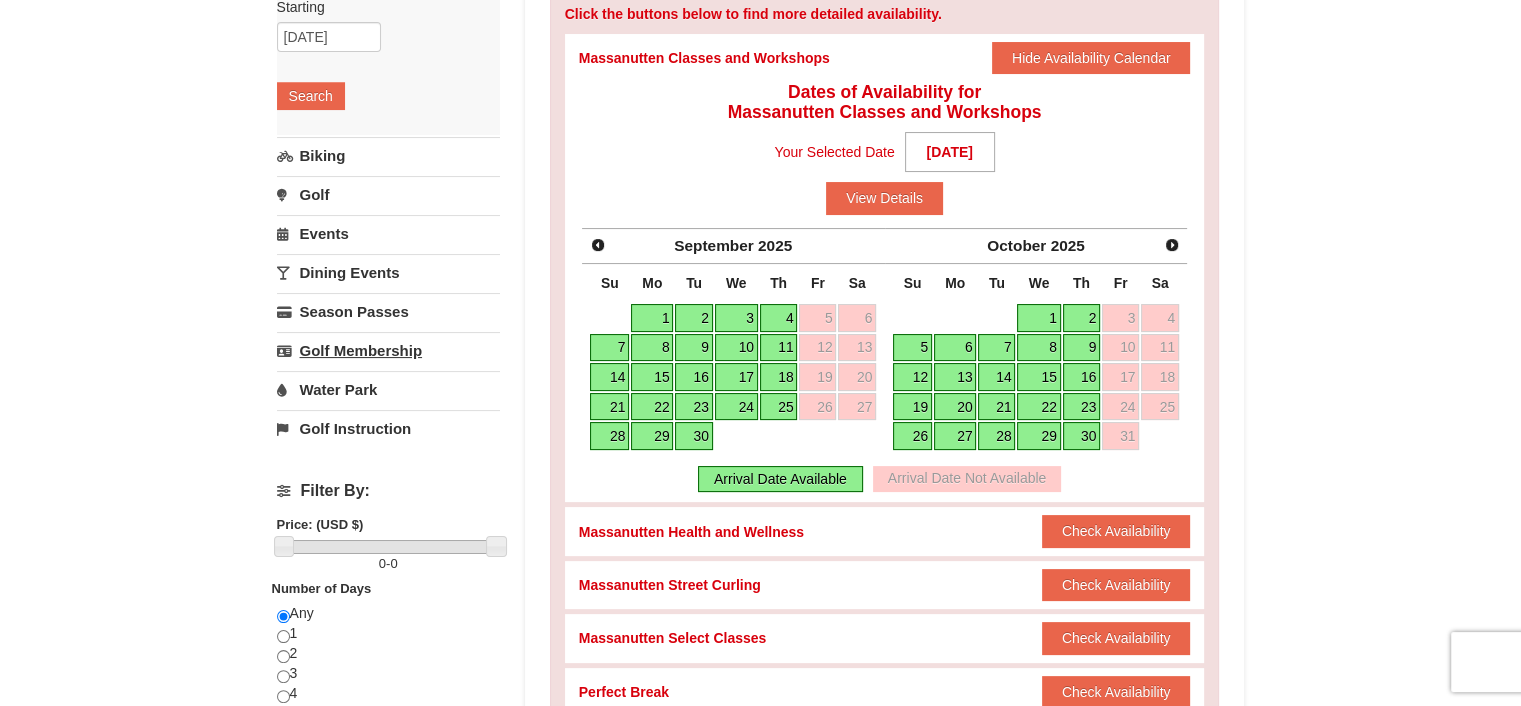 scroll, scrollTop: 0, scrollLeft: 0, axis: both 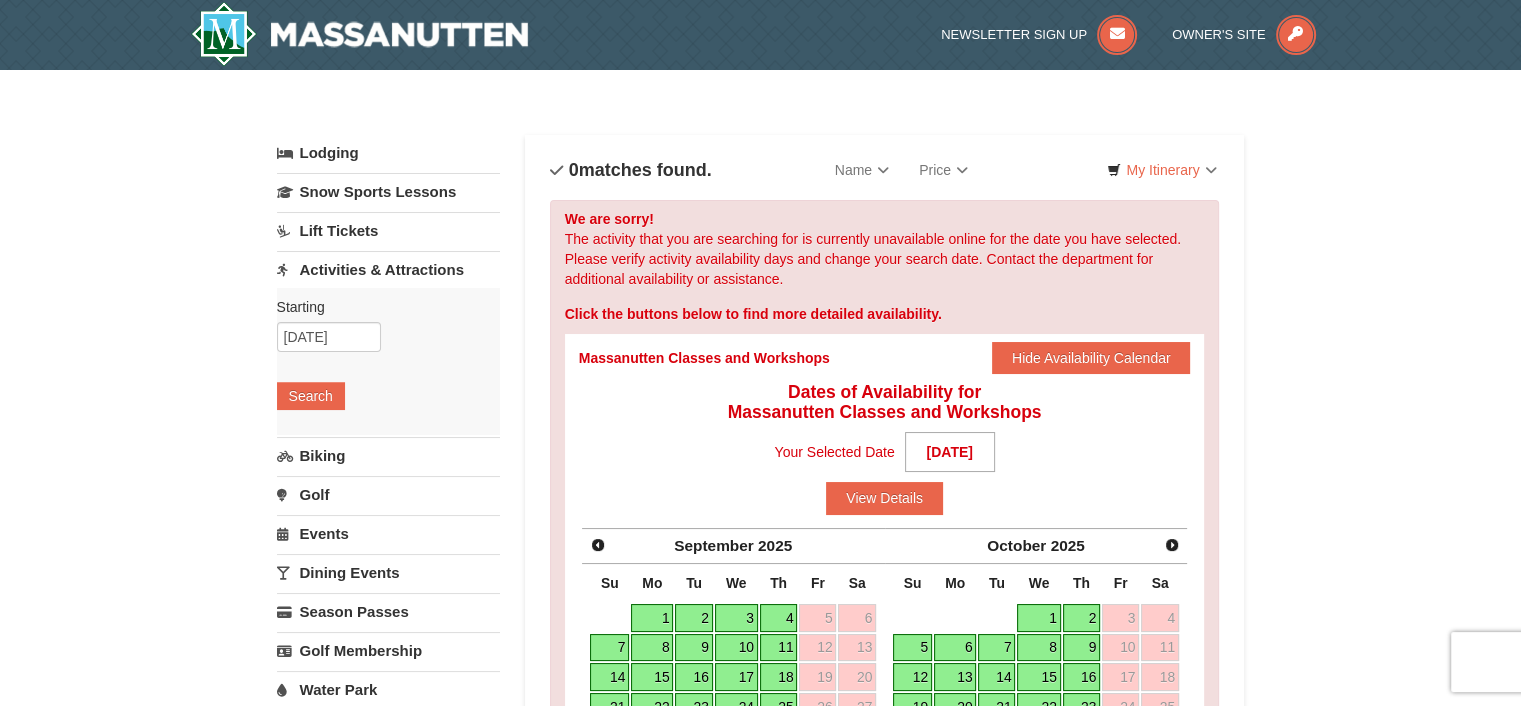 click on "Lodging" at bounding box center [388, 153] 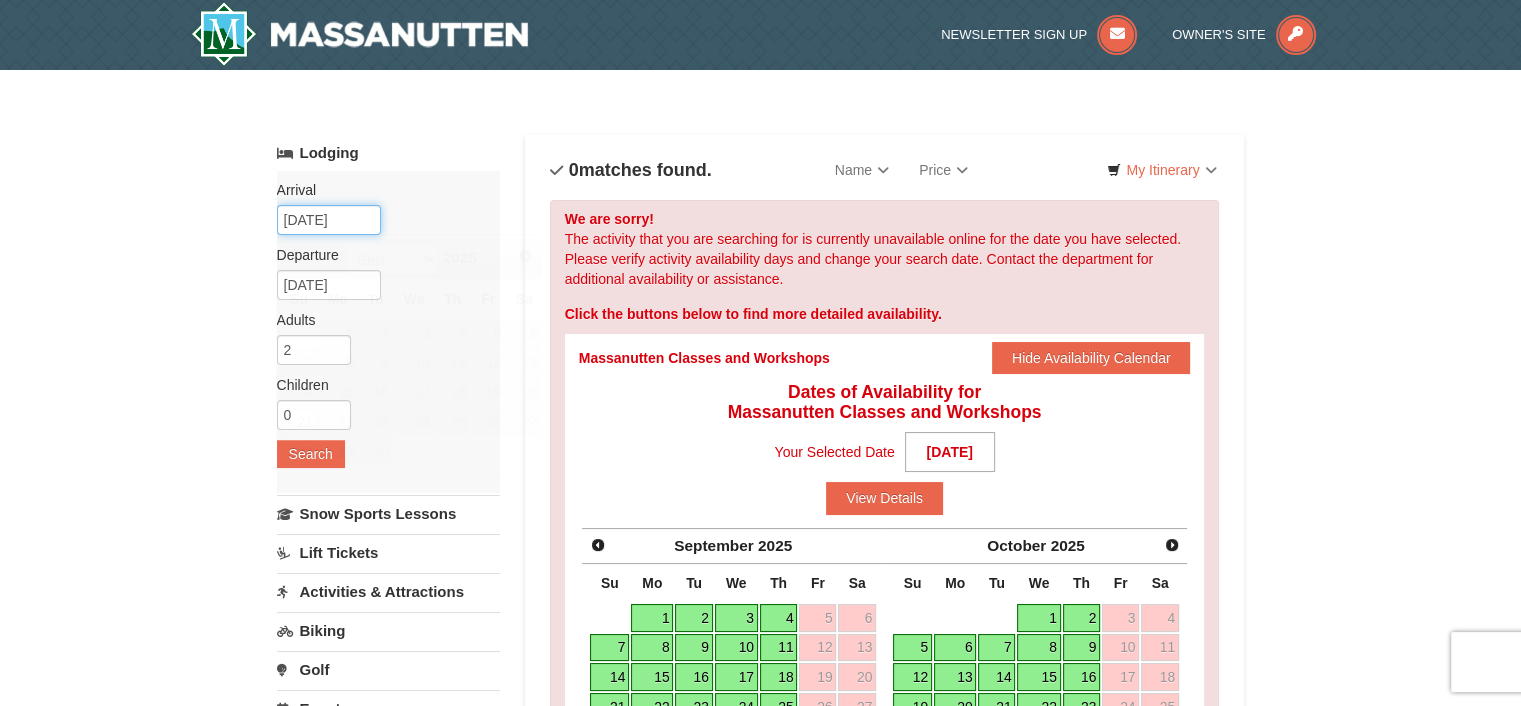 click on "[DATE]" at bounding box center [329, 220] 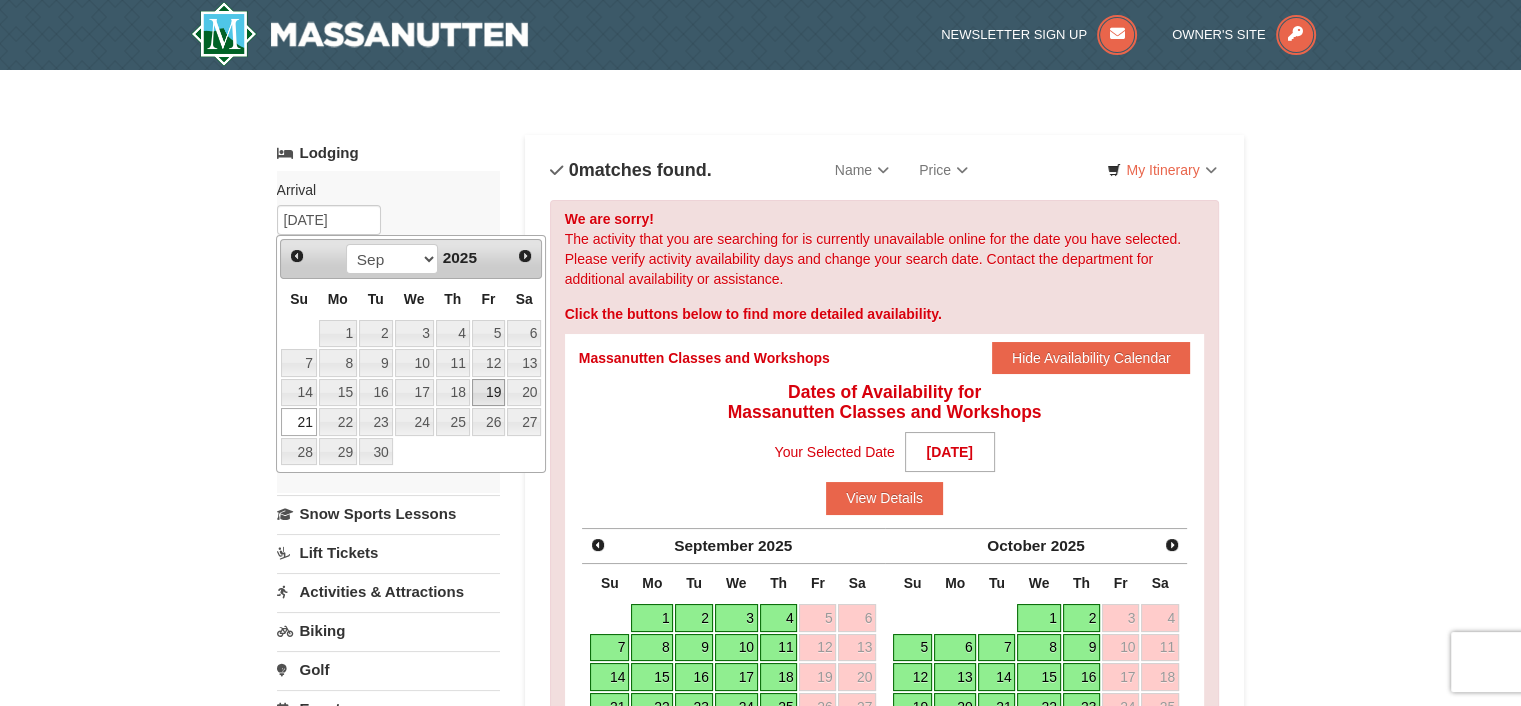 click on "19" at bounding box center (489, 393) 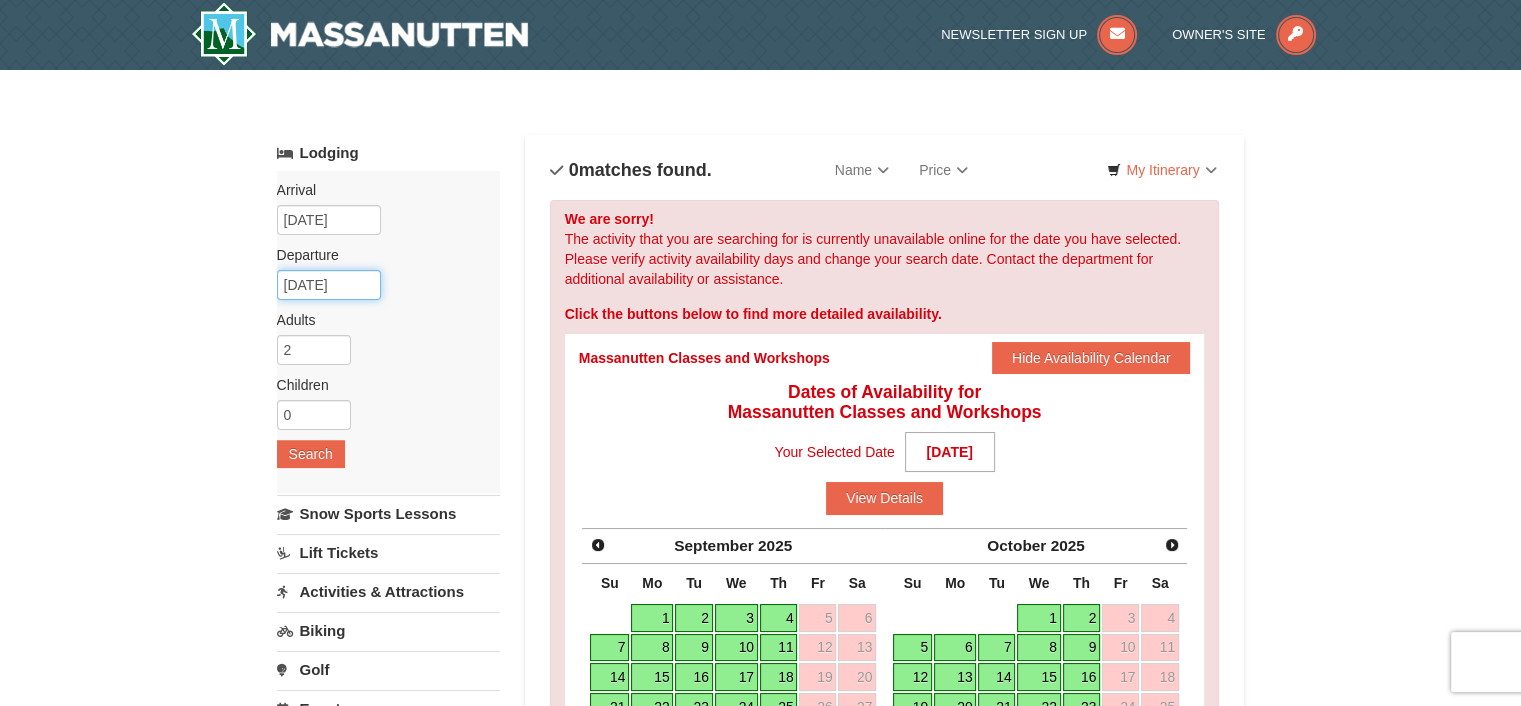 click on "09/23/2025" at bounding box center [329, 285] 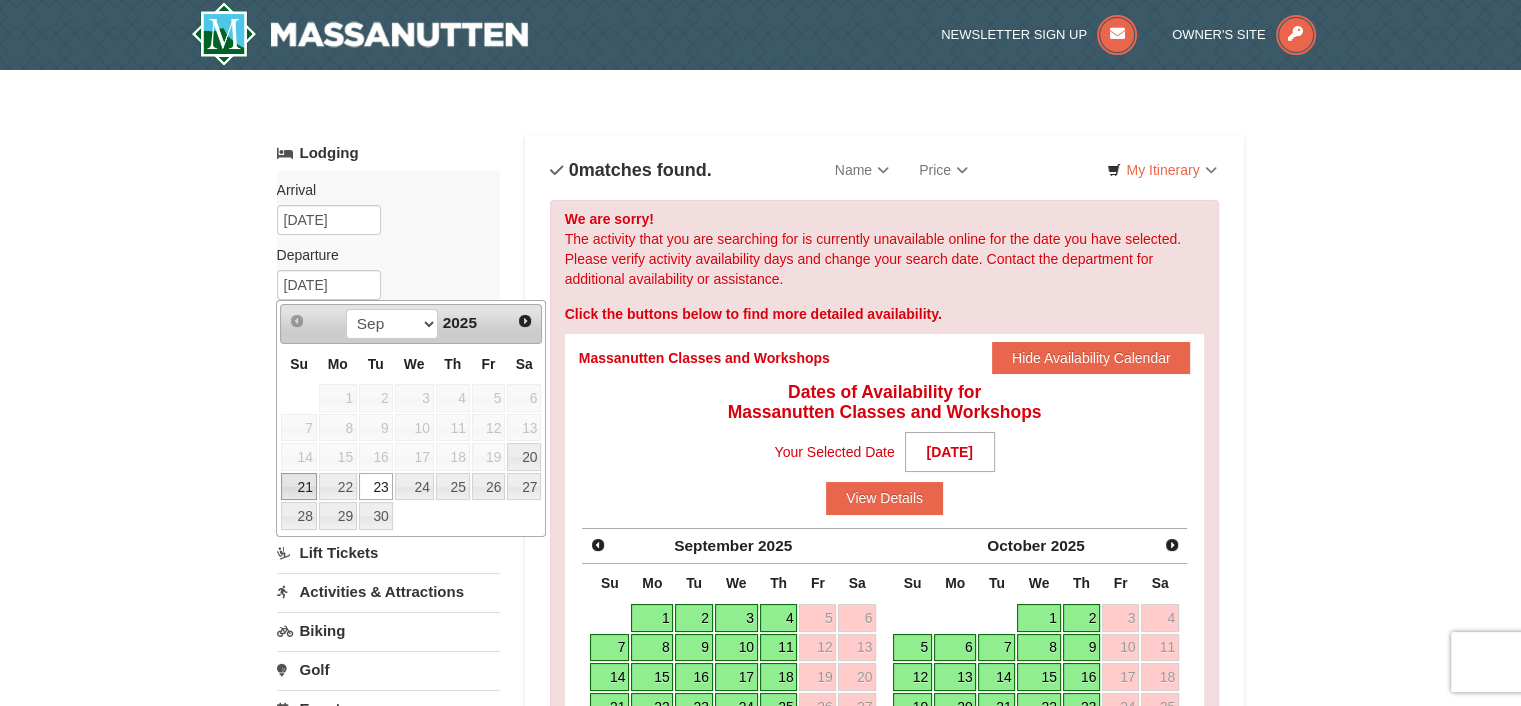 click on "21" at bounding box center (298, 487) 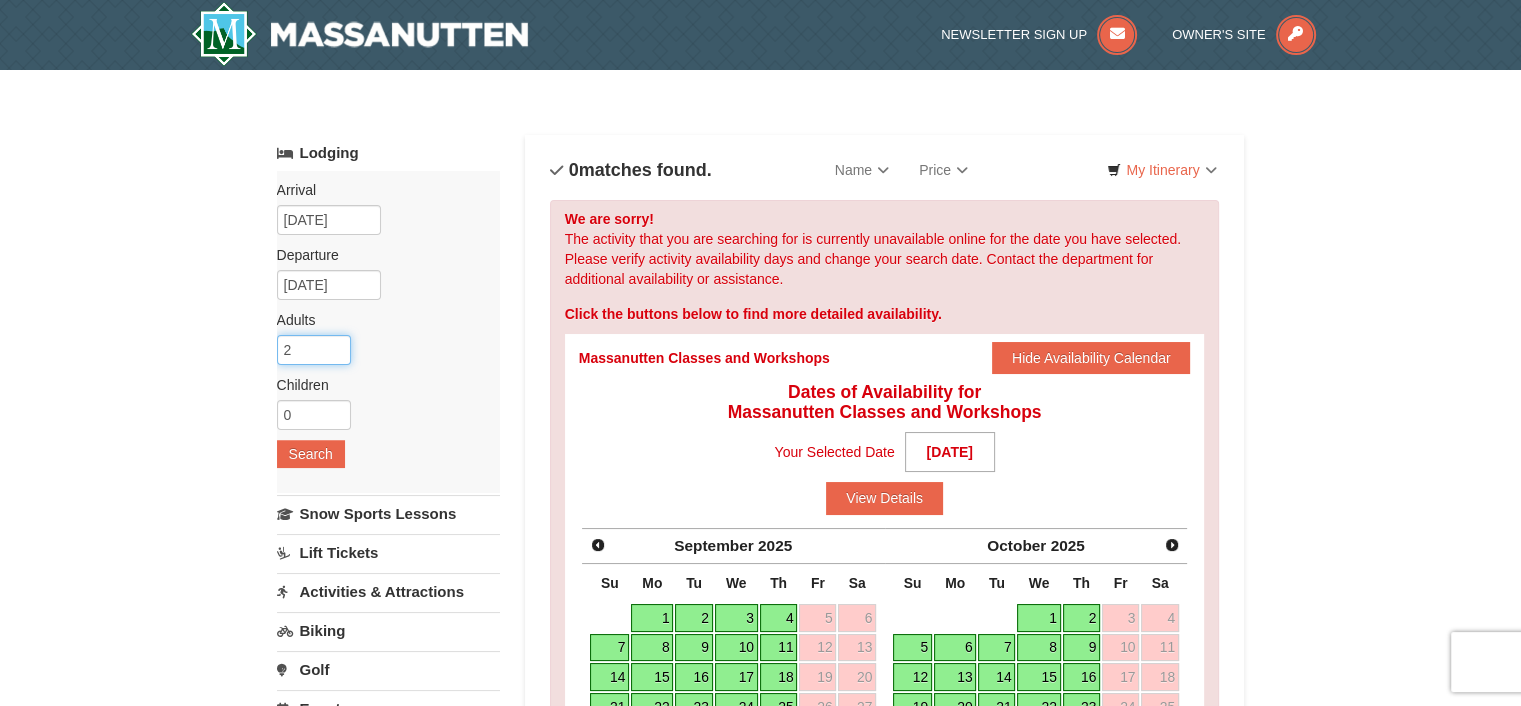 drag, startPoint x: 312, startPoint y: 347, endPoint x: 267, endPoint y: 341, distance: 45.39824 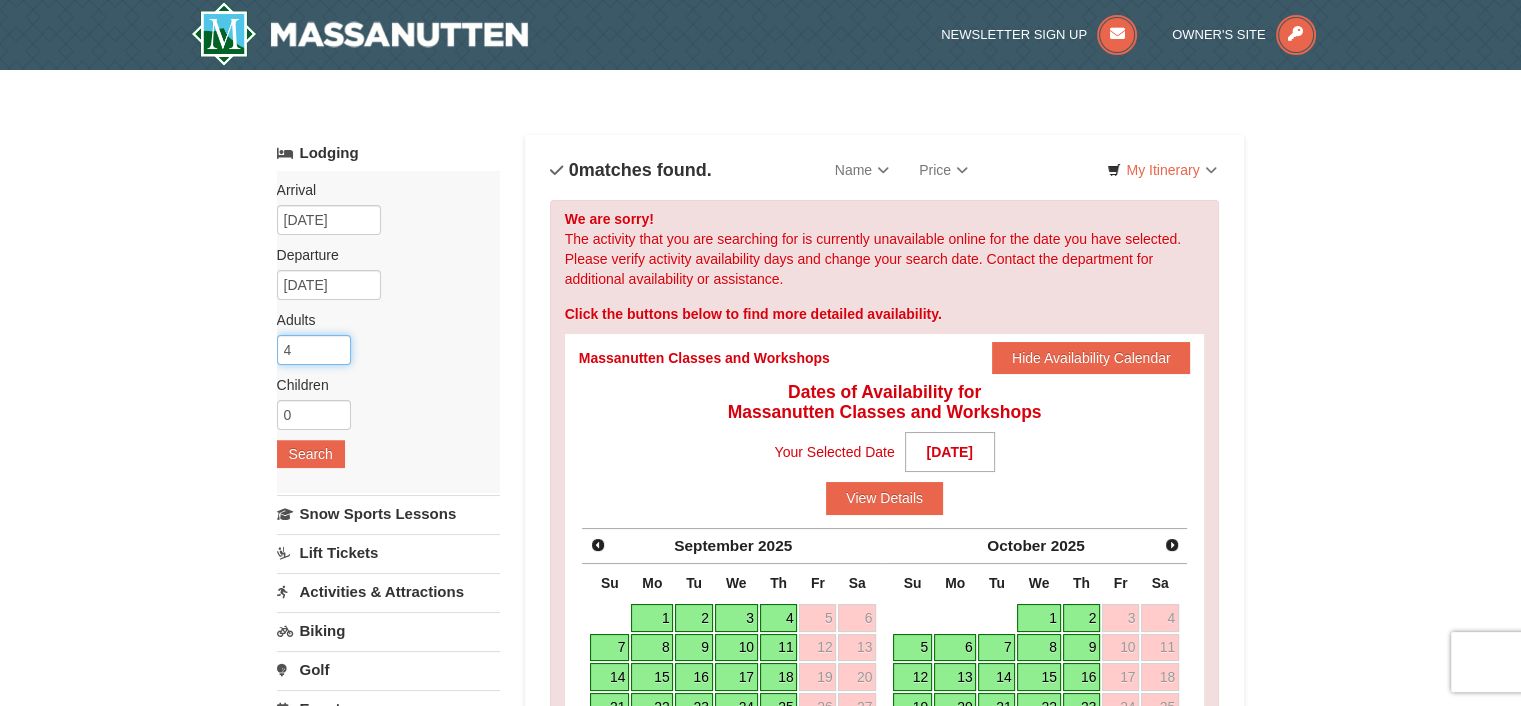 type on "4" 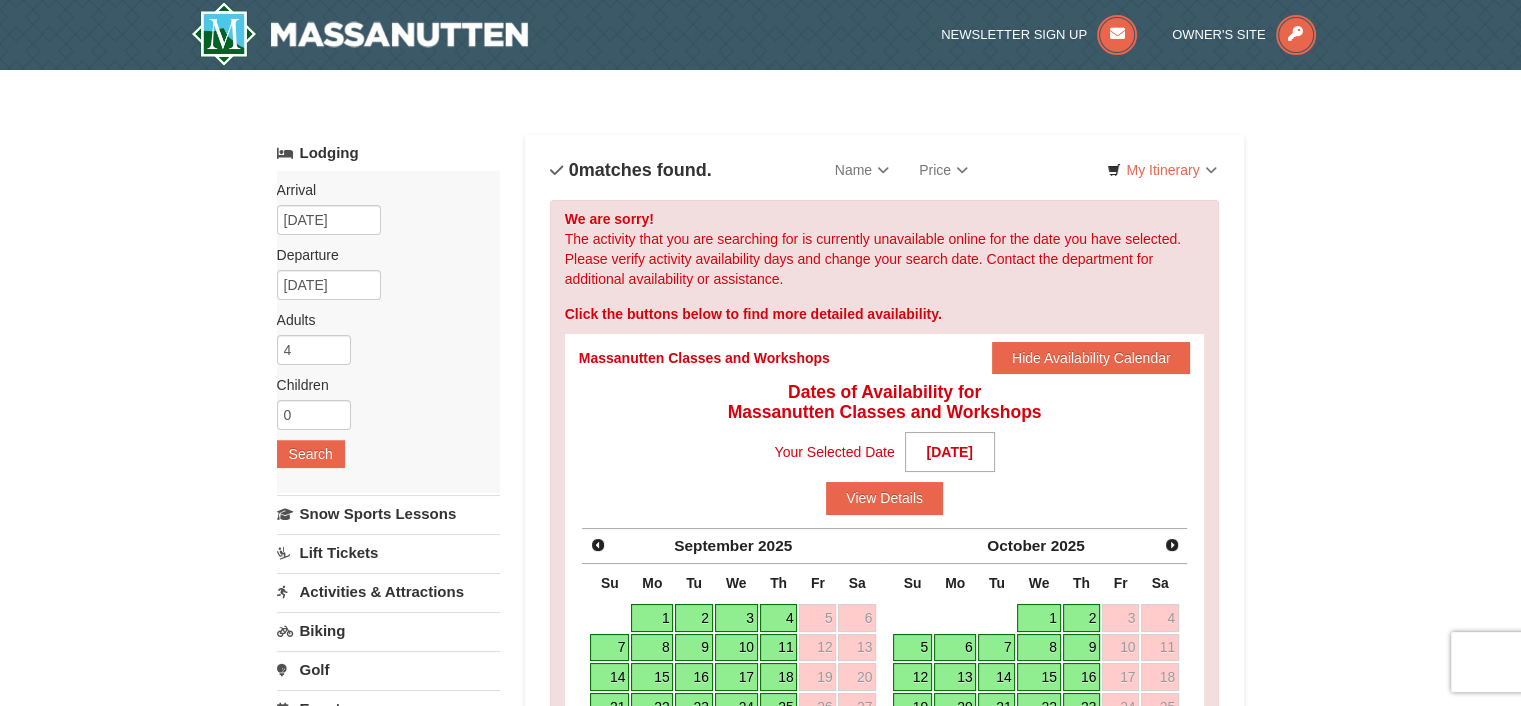 click on "Arrival Please format dates MM/DD/YYYY Please format dates MM/DD/YYYY
09/19/2025
Departure Please format dates MM/DD/YYYY Please format dates MM/DD/YYYY
09/21/2025
Adults Please format dates MM/DD/YYYY
4
Children Please format dates MM/DD/YYYY
0
Search" at bounding box center [388, 332] 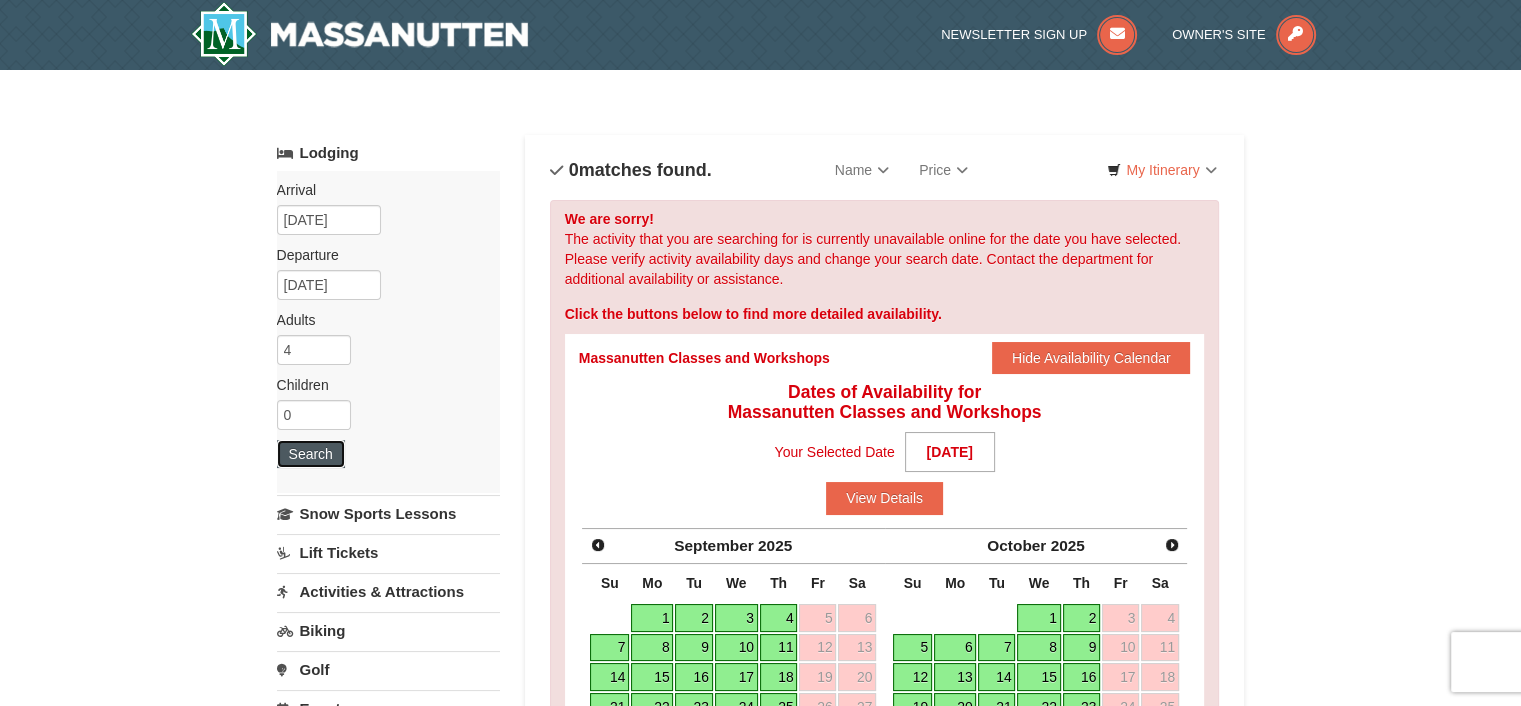 click on "Search" at bounding box center [311, 454] 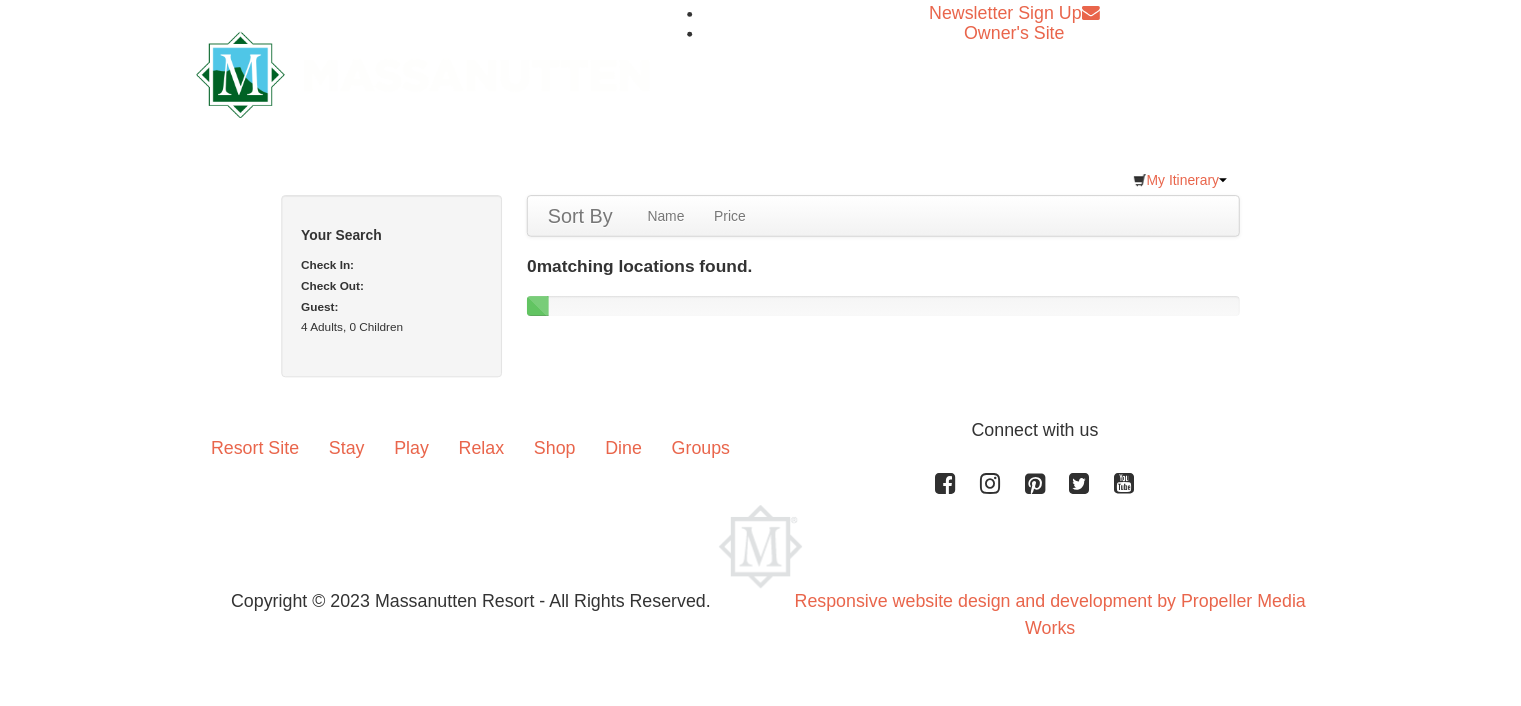 scroll, scrollTop: 0, scrollLeft: 0, axis: both 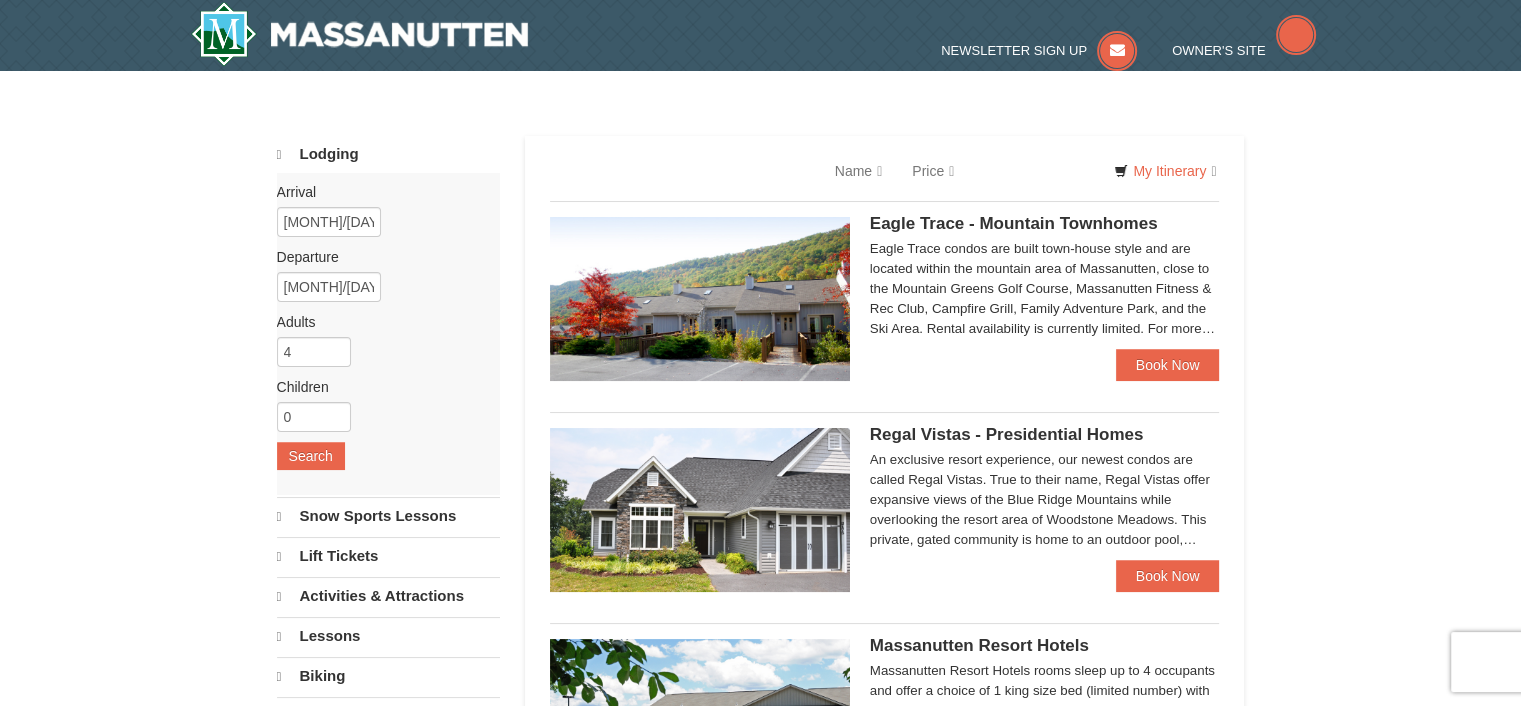 select on "8" 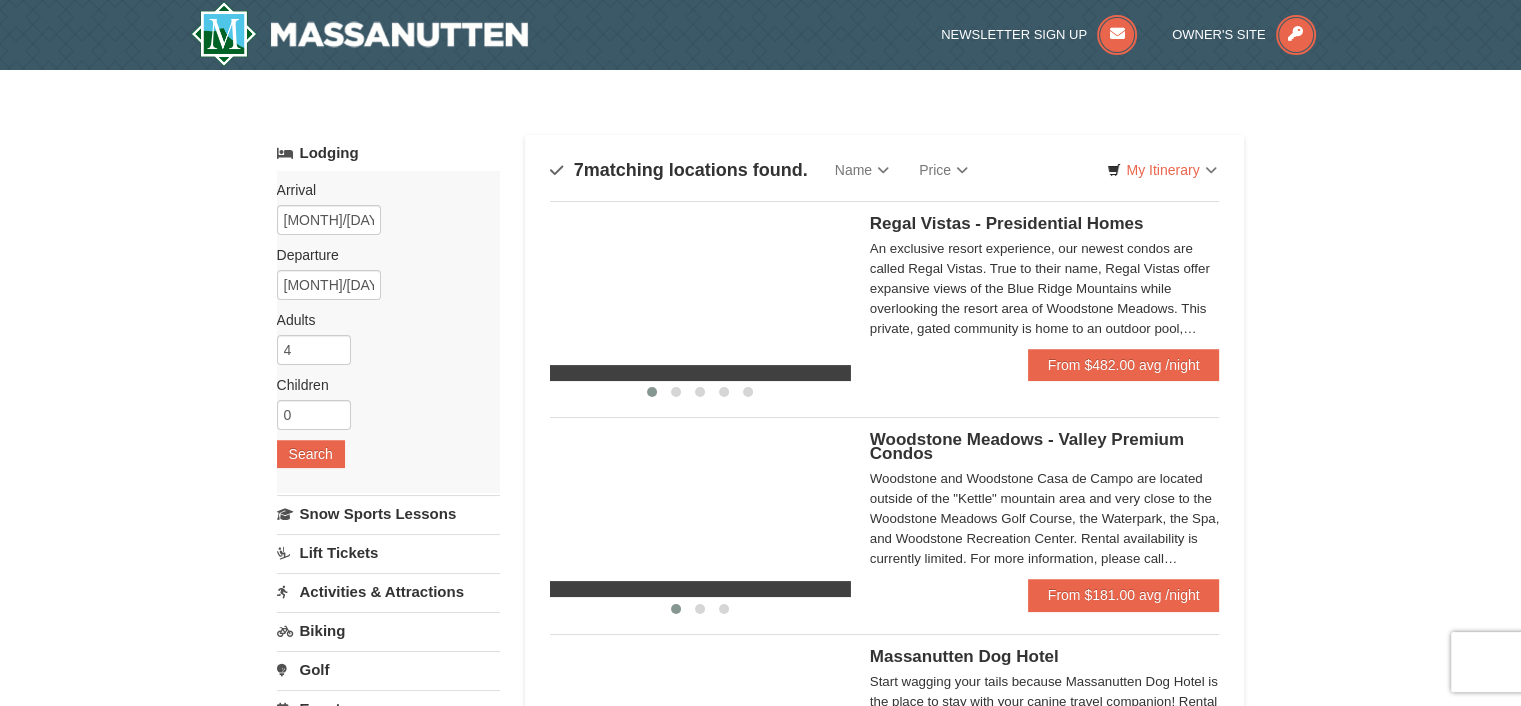 scroll, scrollTop: 0, scrollLeft: 0, axis: both 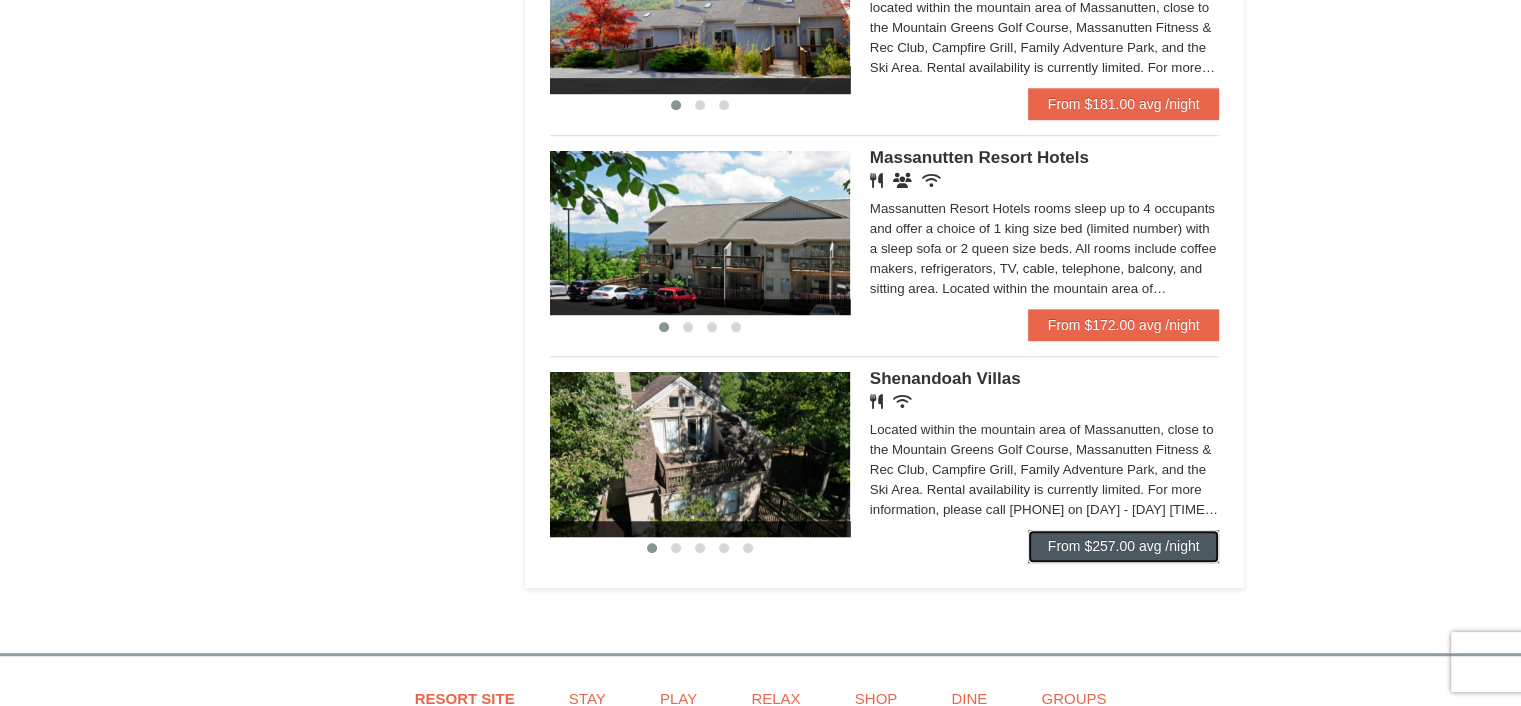 click on "From $257.00 avg /night" at bounding box center [1124, 546] 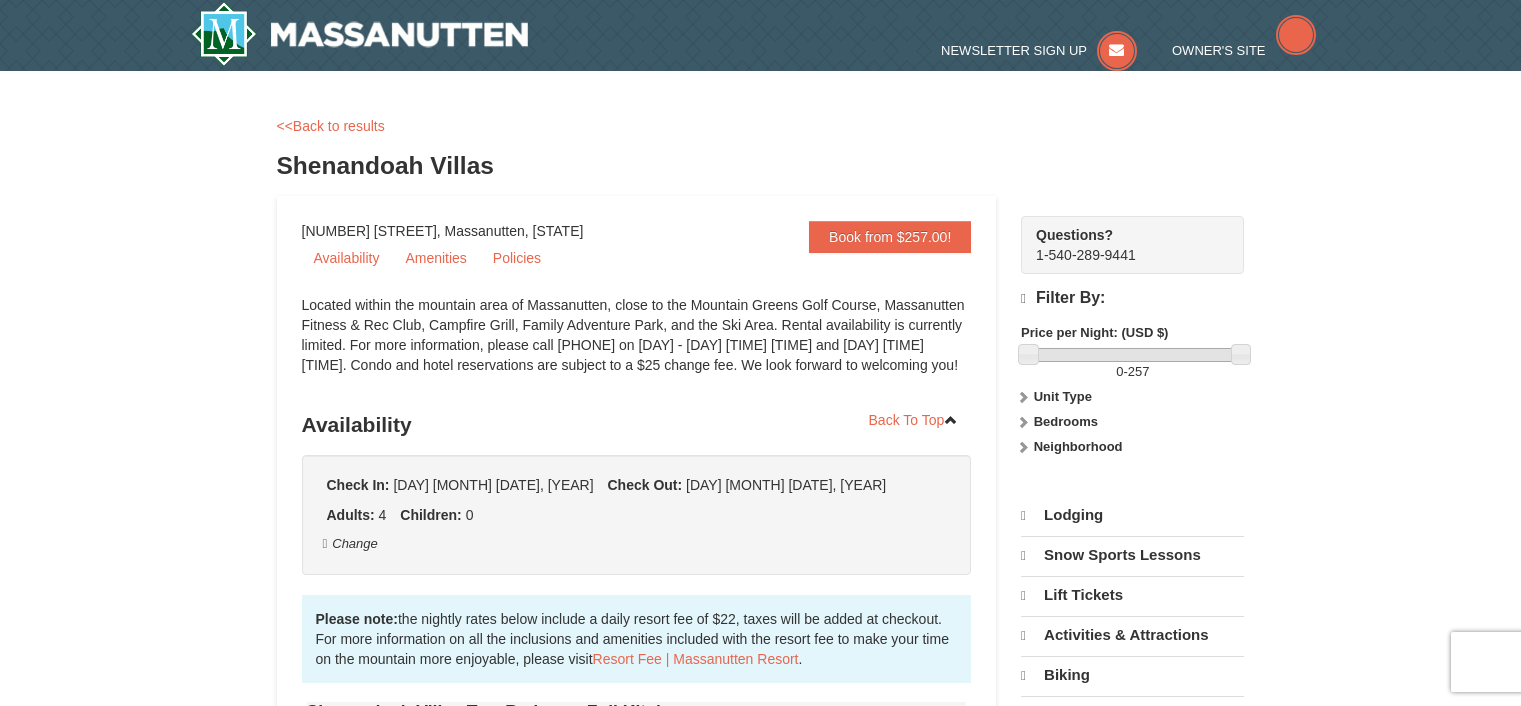 scroll, scrollTop: 0, scrollLeft: 0, axis: both 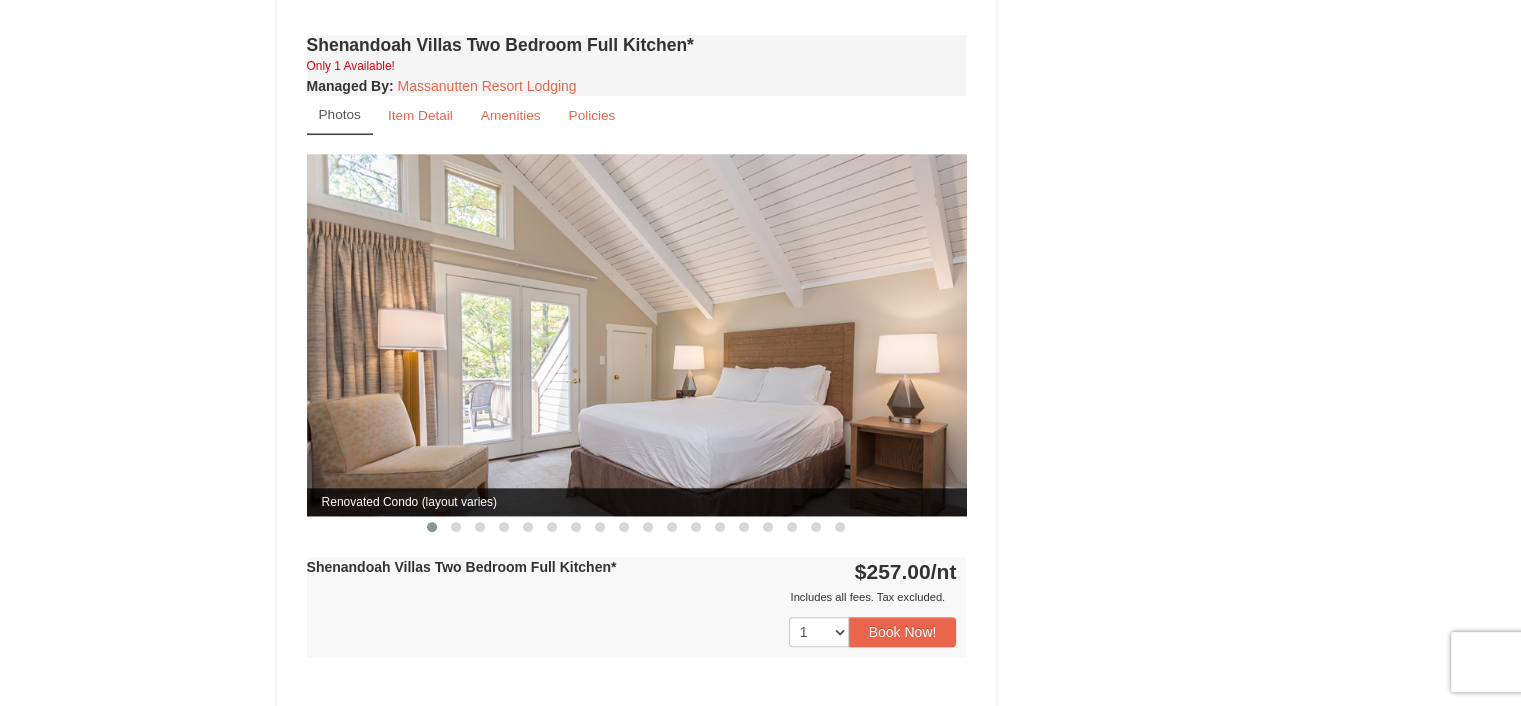 click at bounding box center [637, 334] 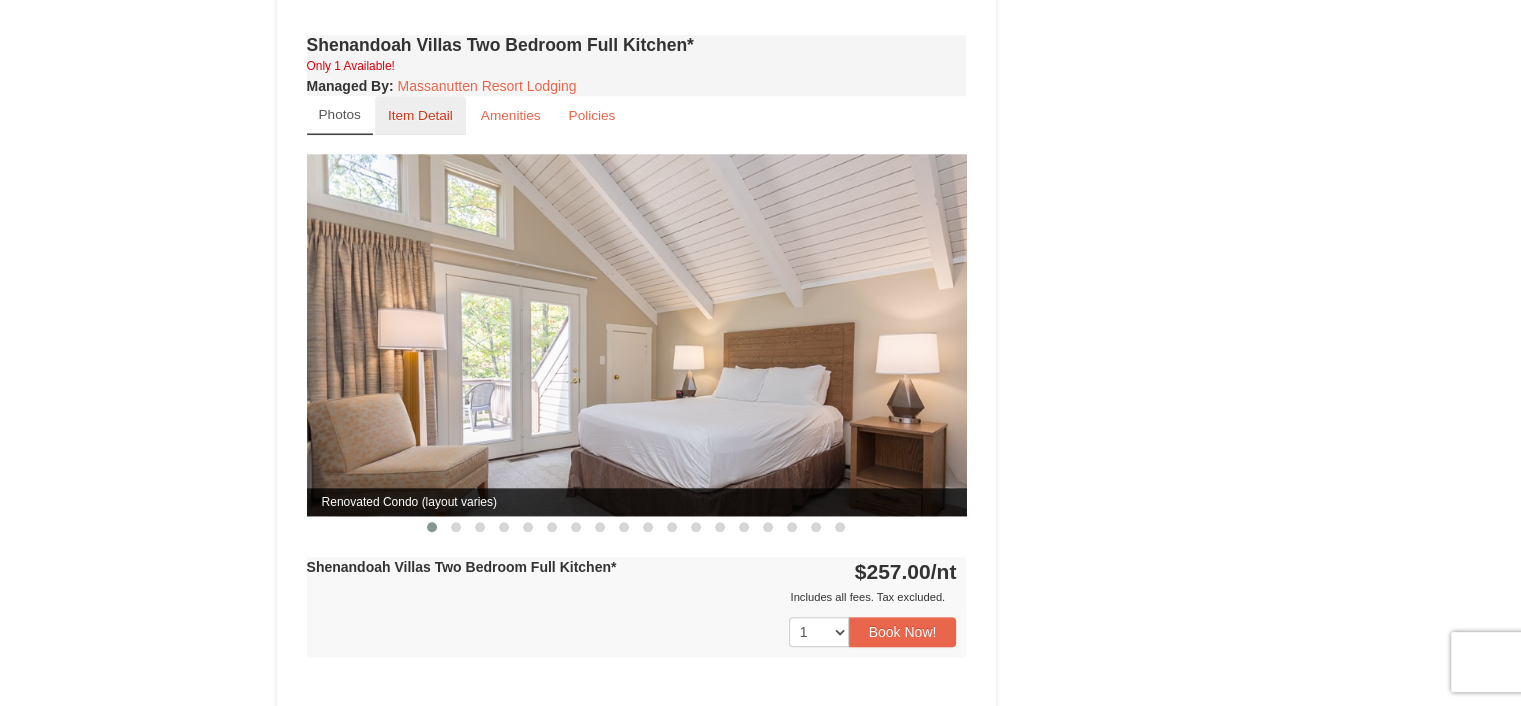 click on "Item Detail" at bounding box center (420, 115) 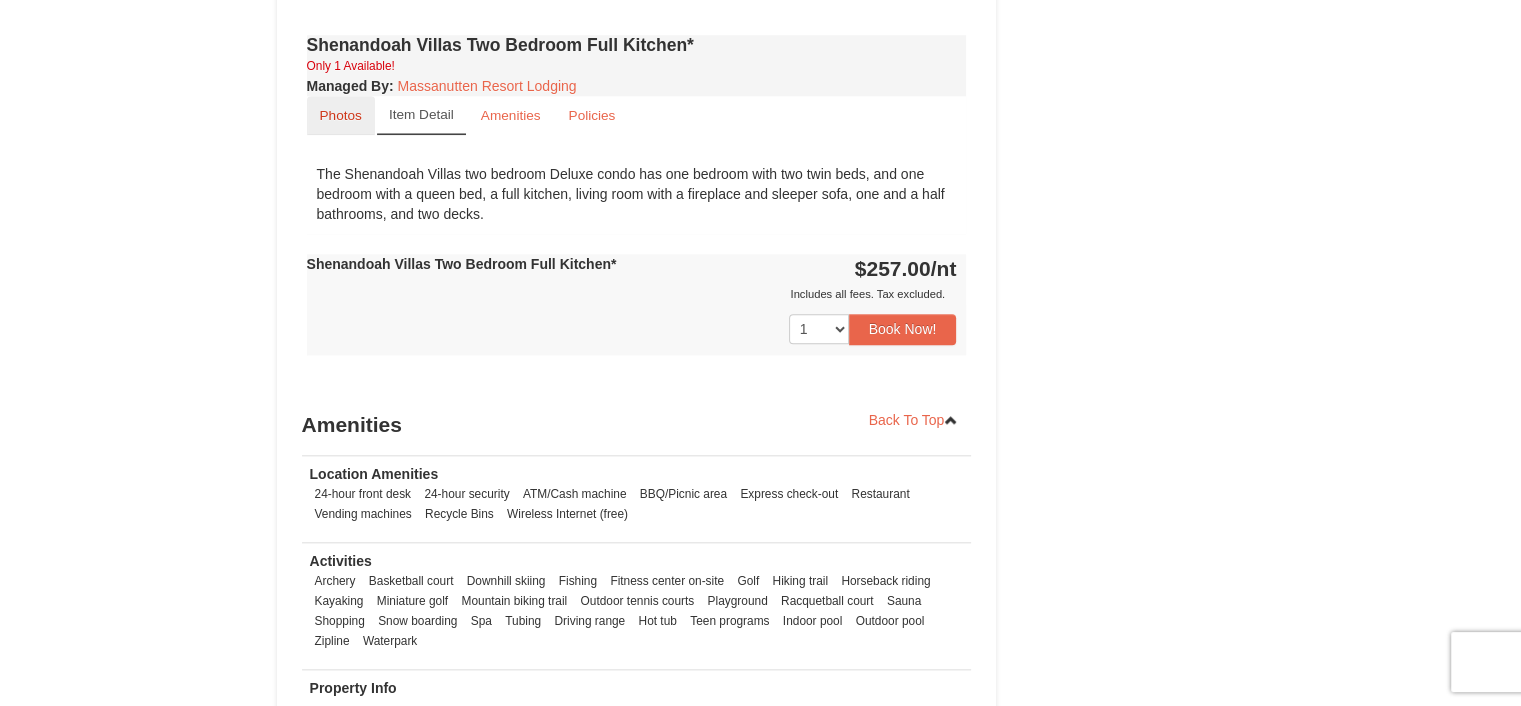 click on "Photos" at bounding box center [341, 115] 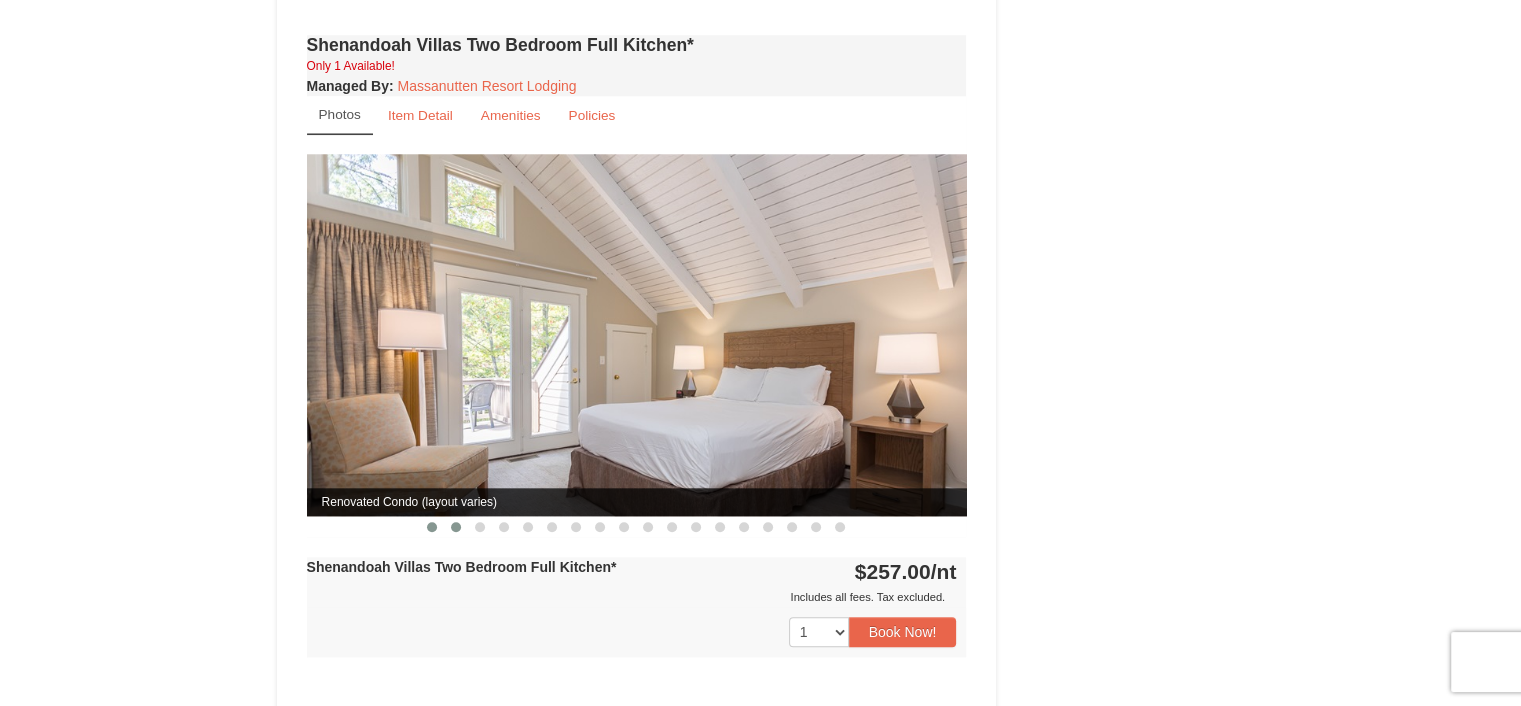 click at bounding box center [456, 527] 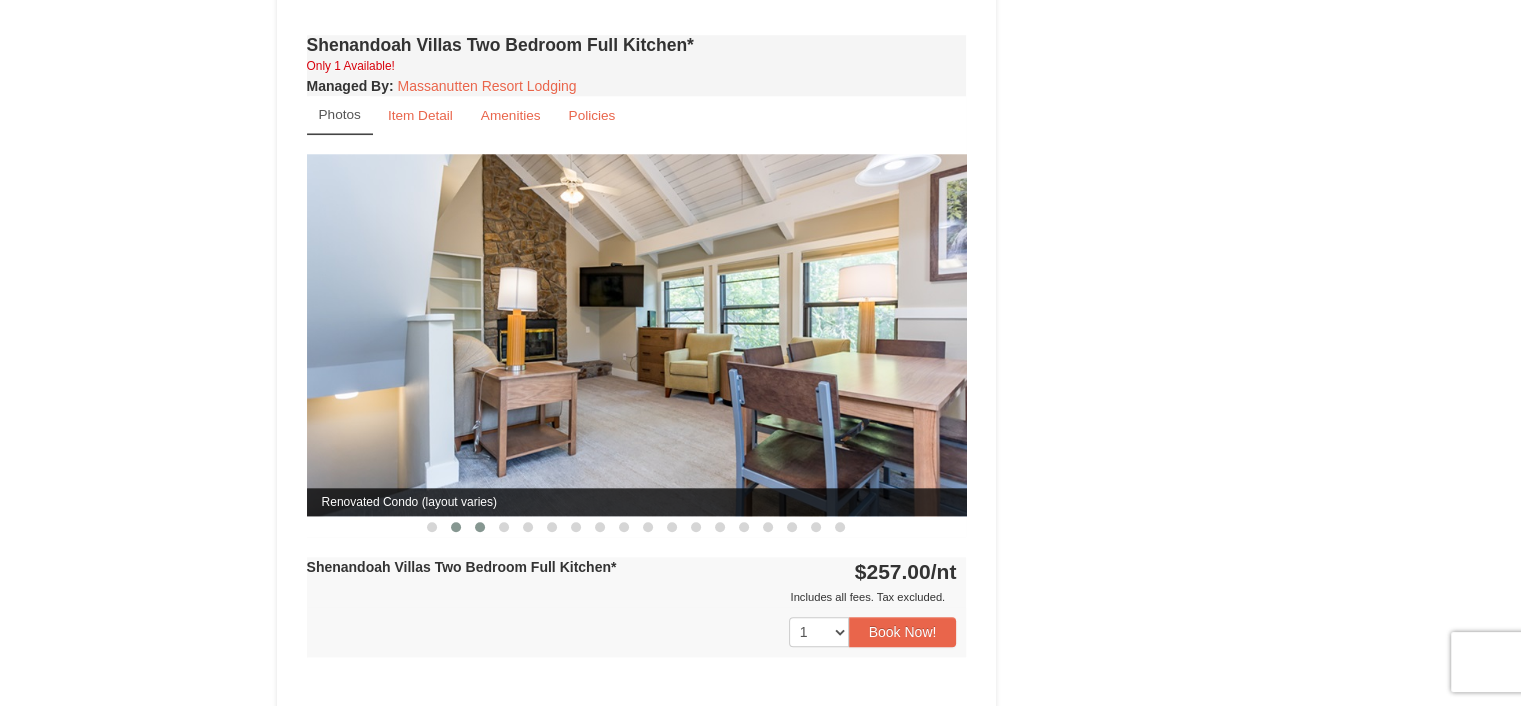 click at bounding box center (480, 527) 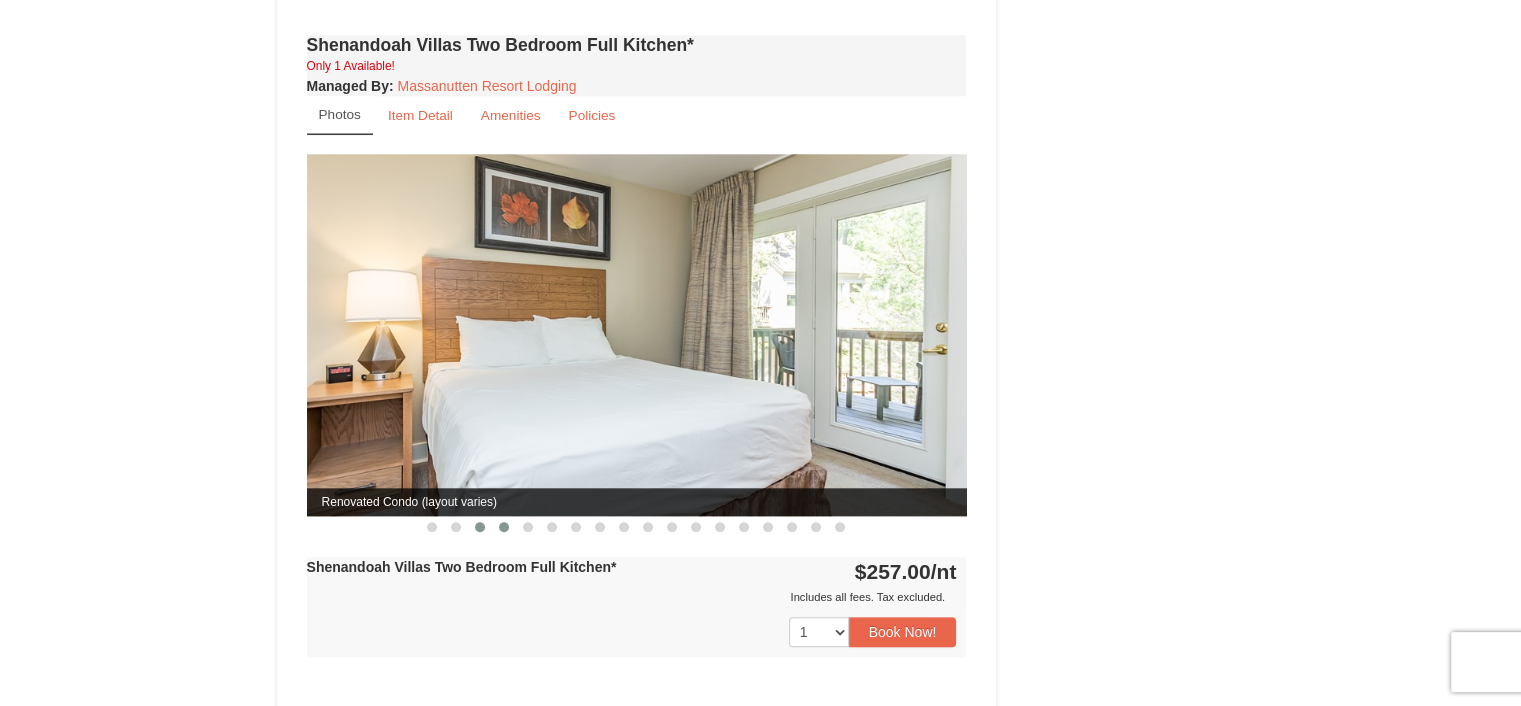 click at bounding box center [504, 527] 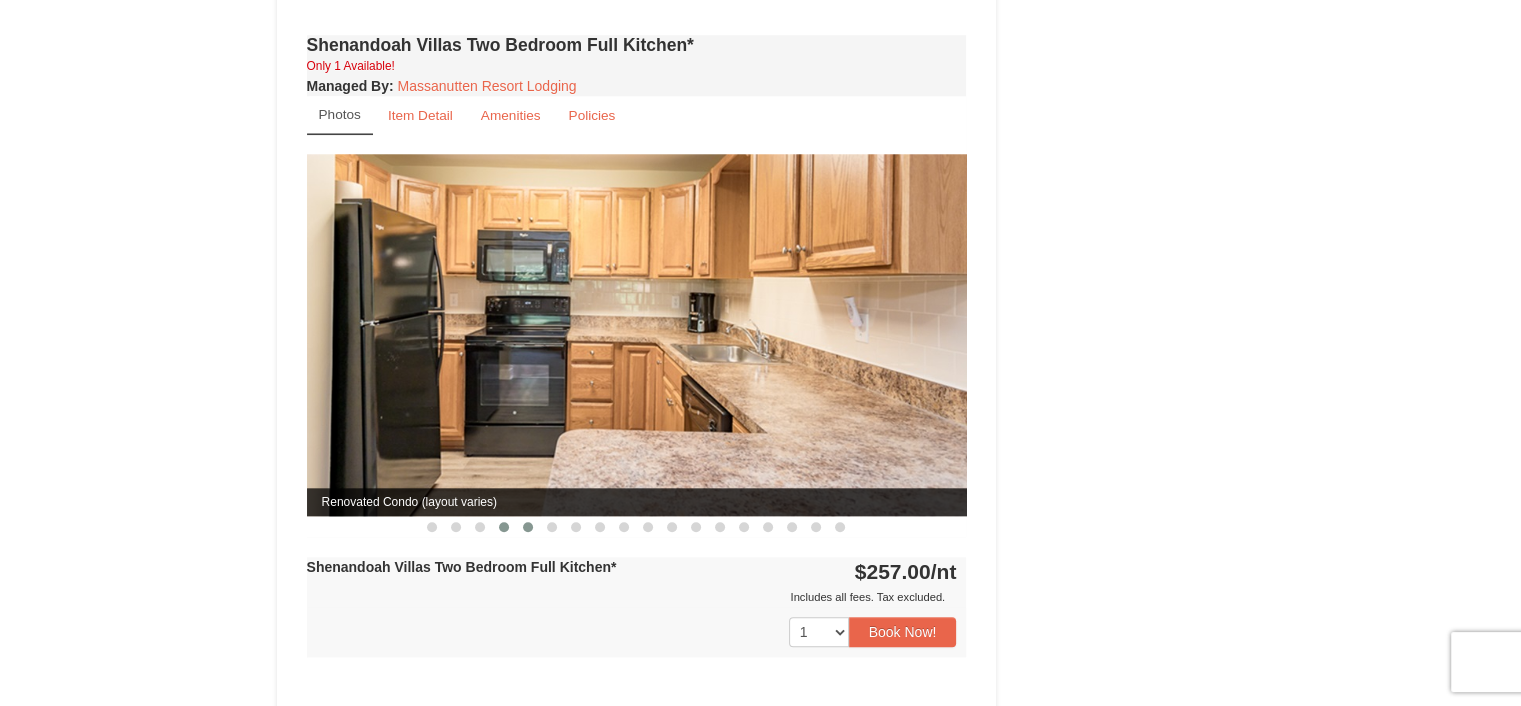 click at bounding box center [528, 527] 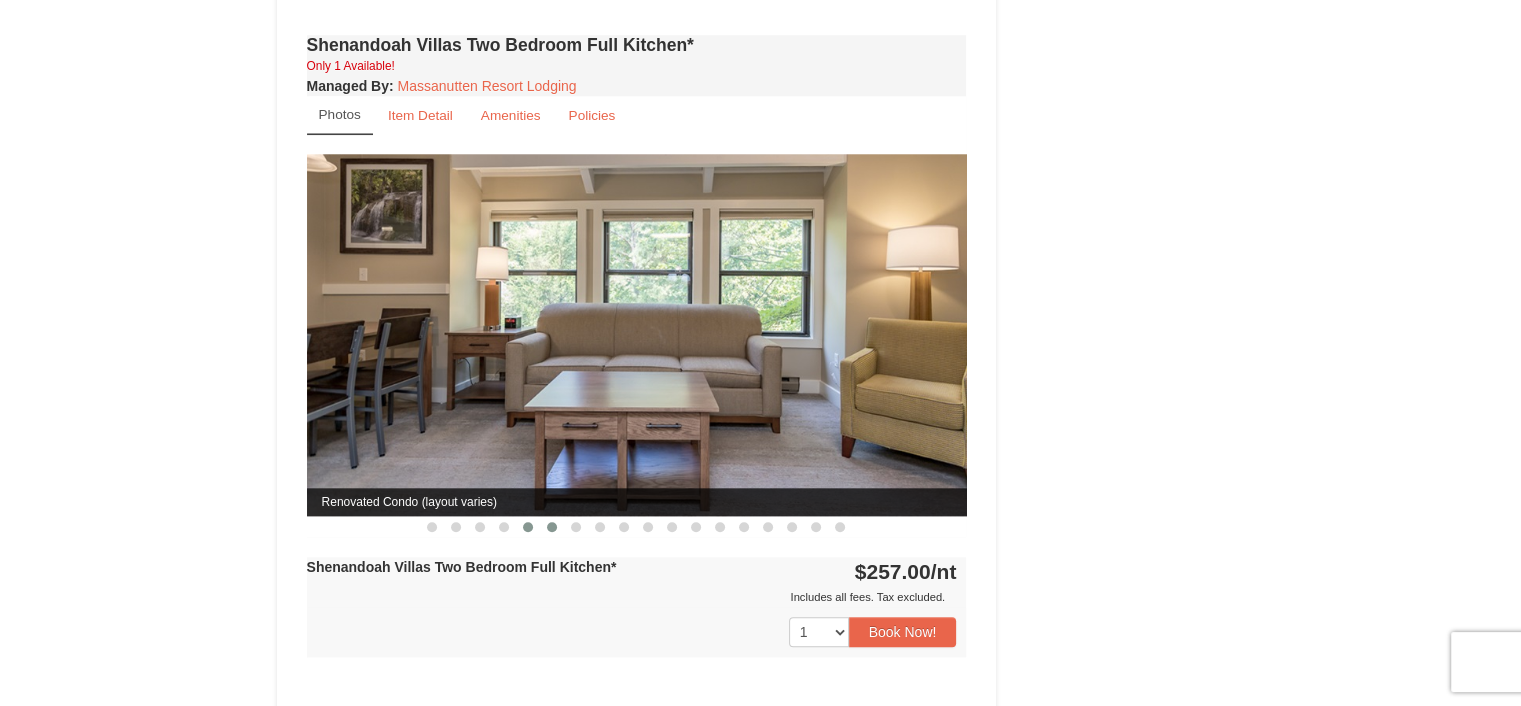 click at bounding box center [552, 527] 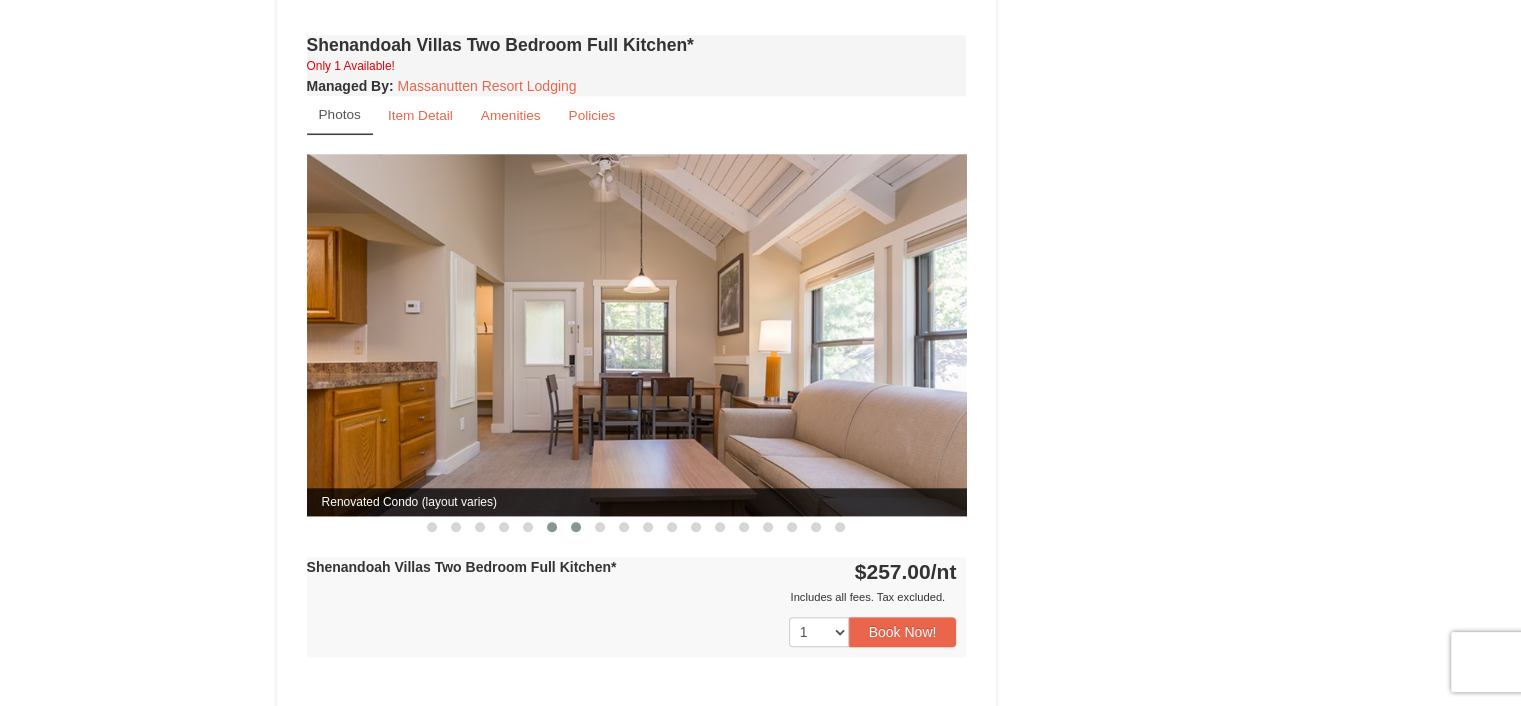click at bounding box center (576, 527) 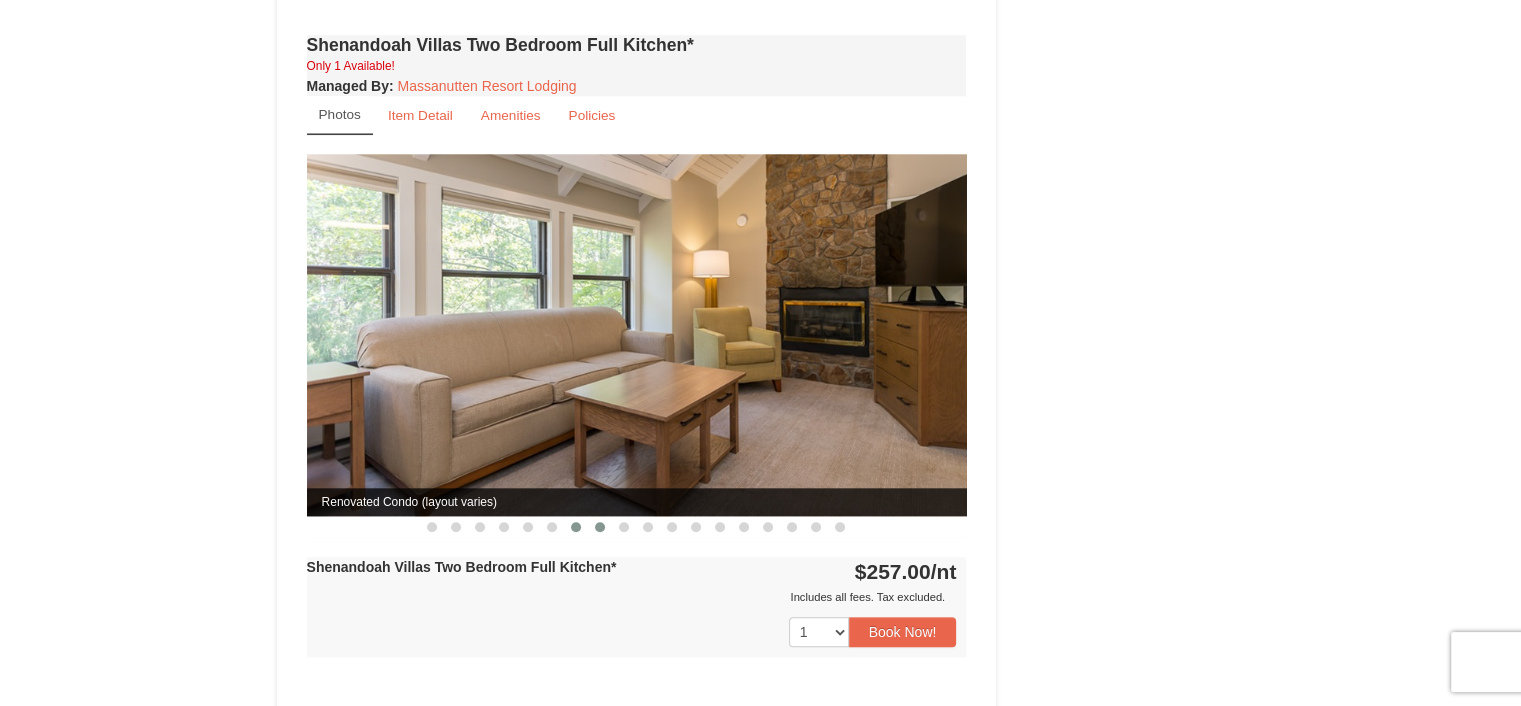 click at bounding box center (600, 527) 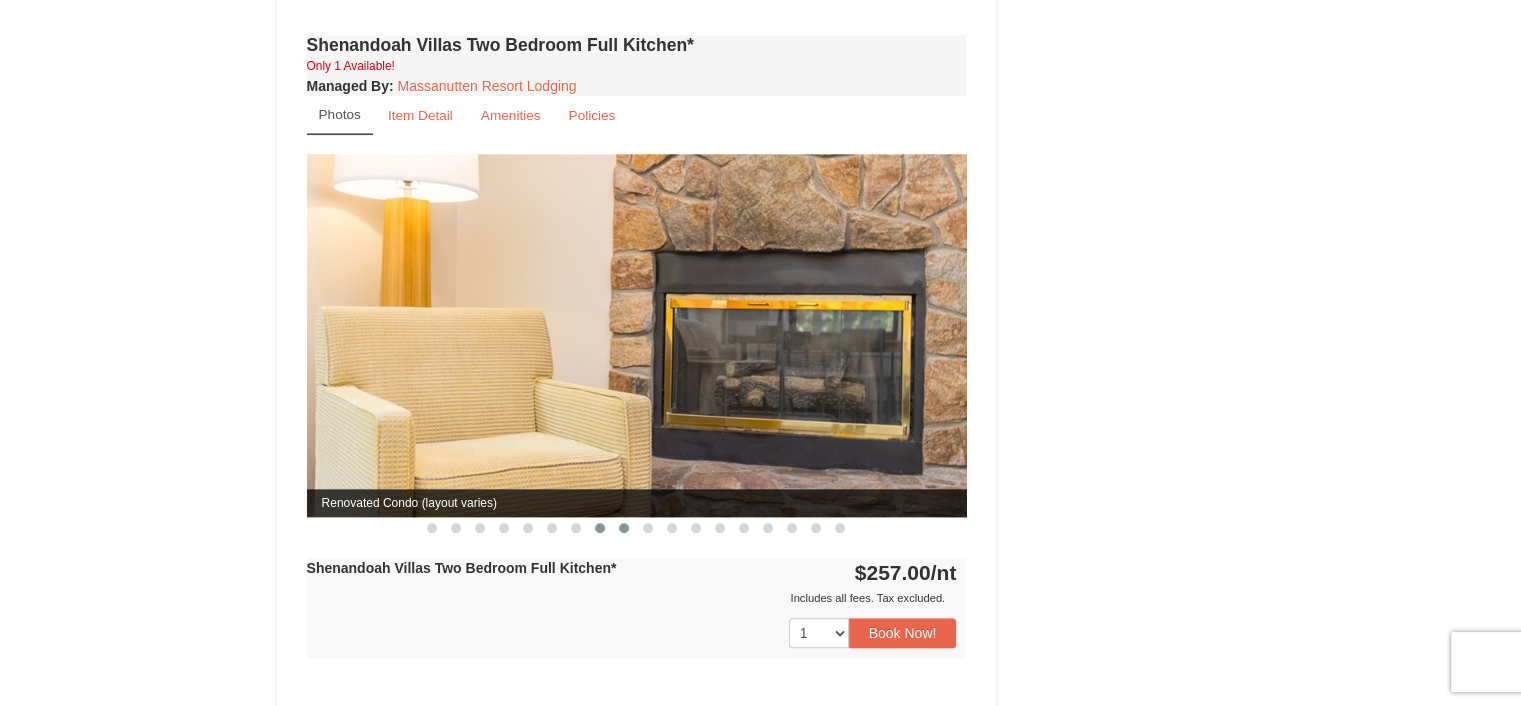 click at bounding box center [624, 528] 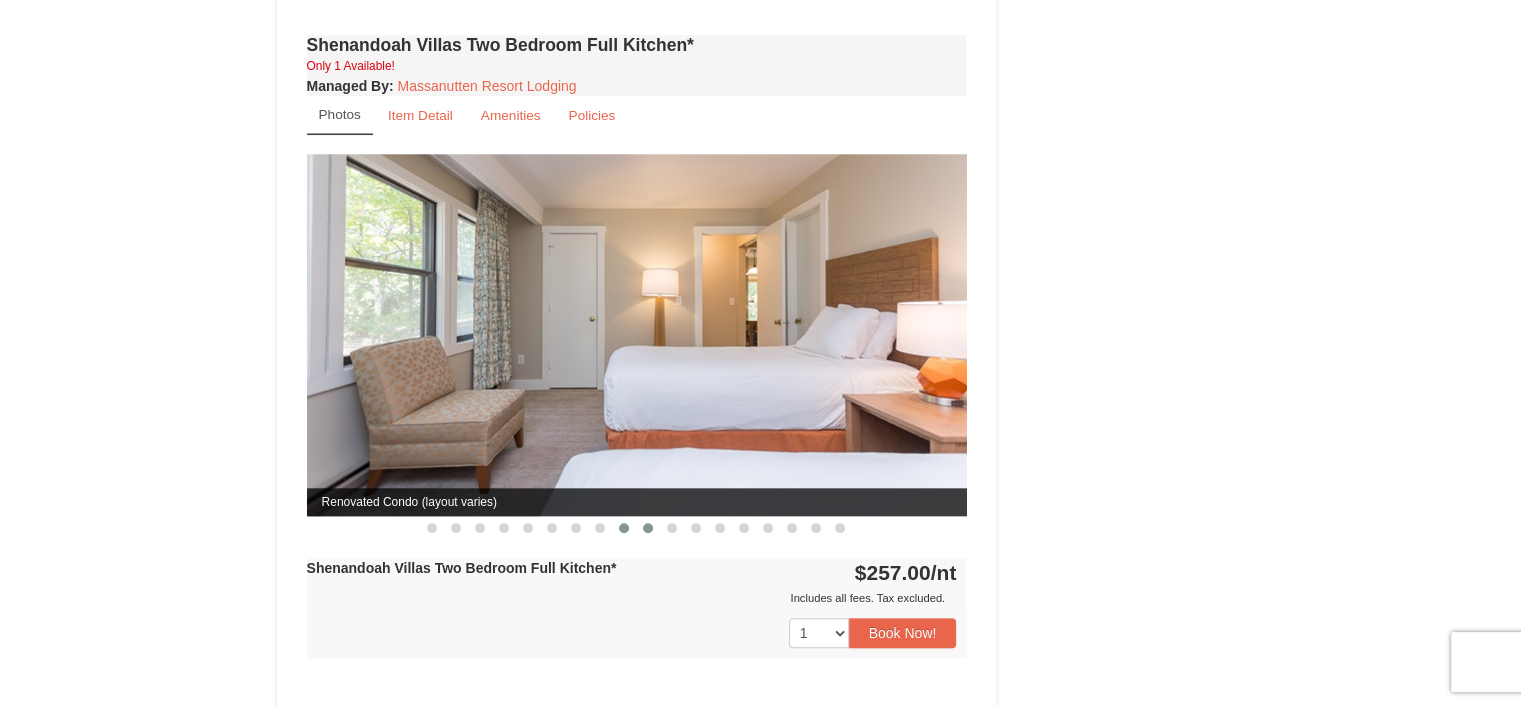 click at bounding box center [648, 528] 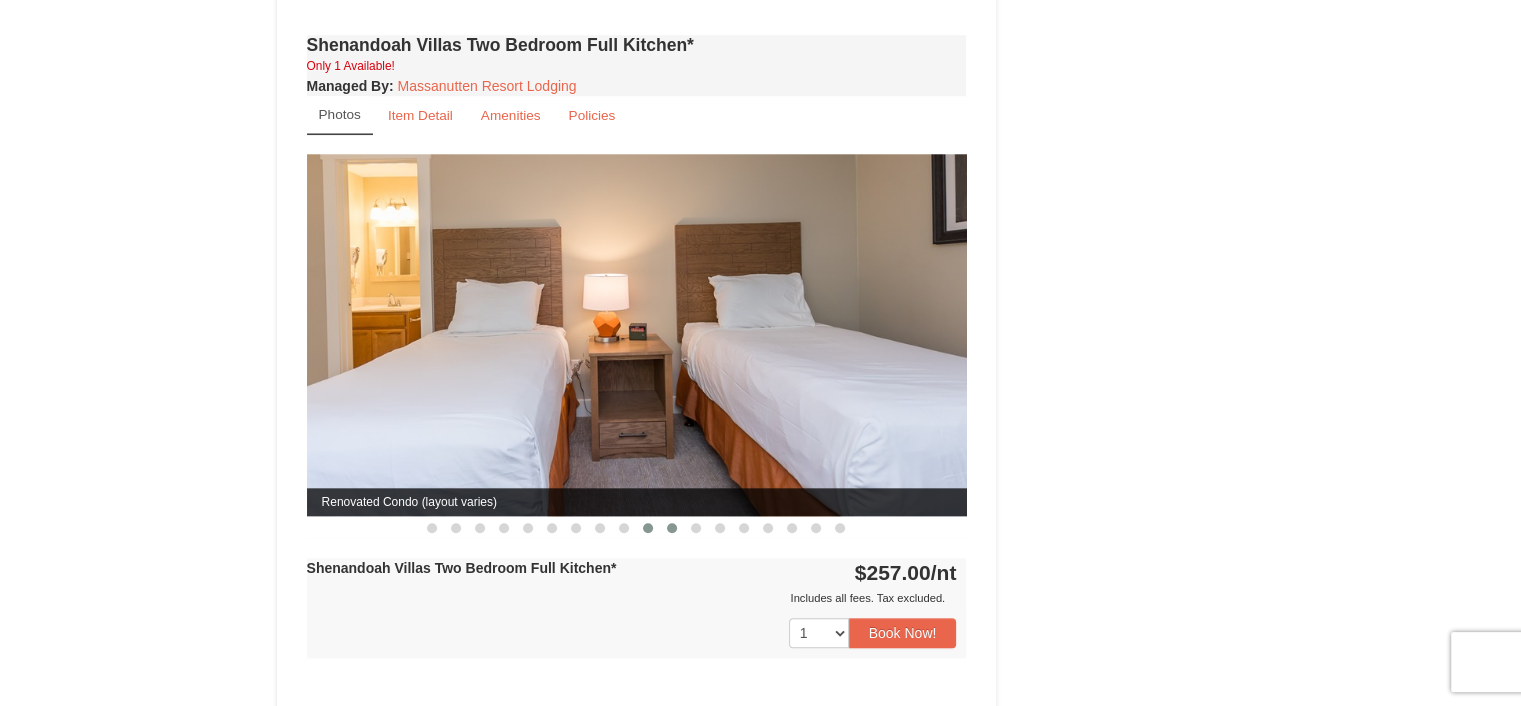 click at bounding box center (672, 528) 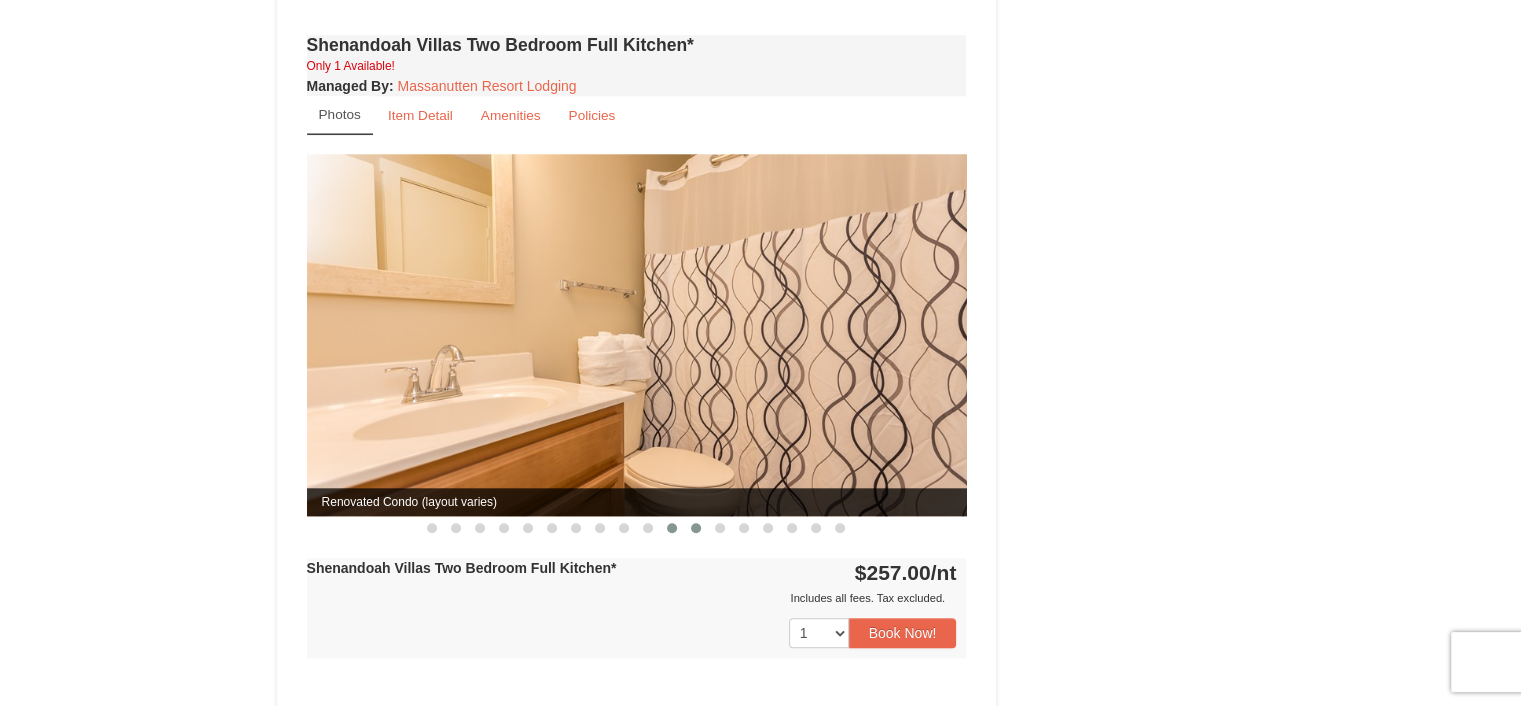click at bounding box center (696, 528) 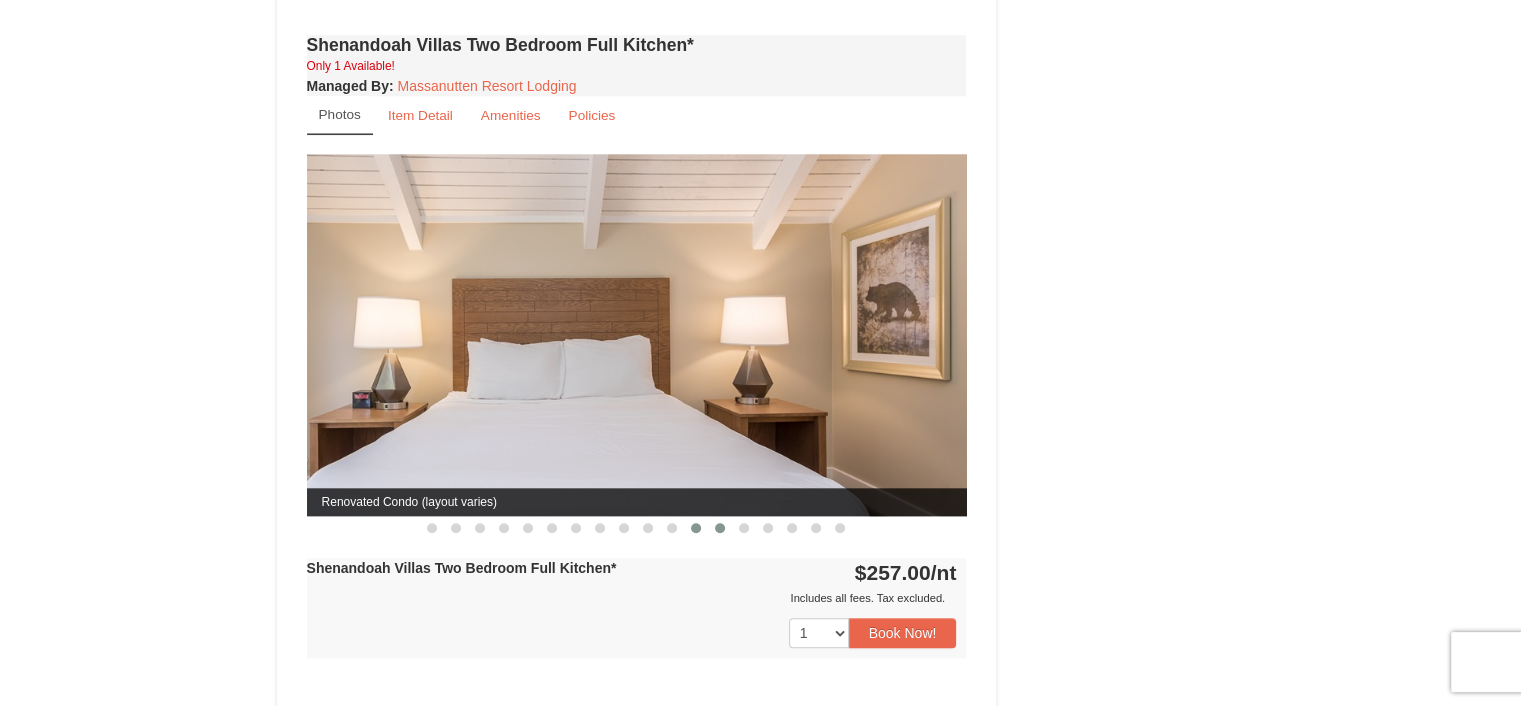 click at bounding box center (720, 528) 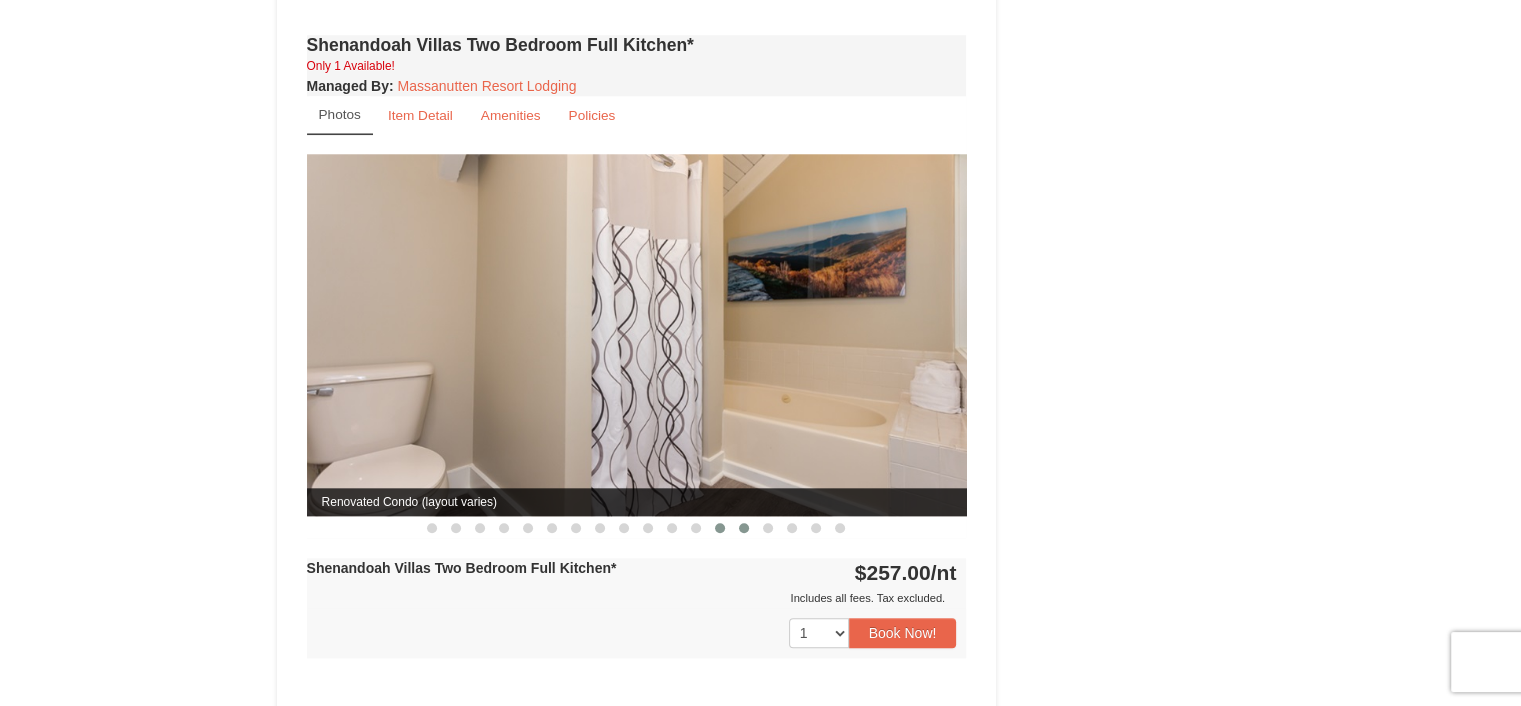 click at bounding box center (744, 528) 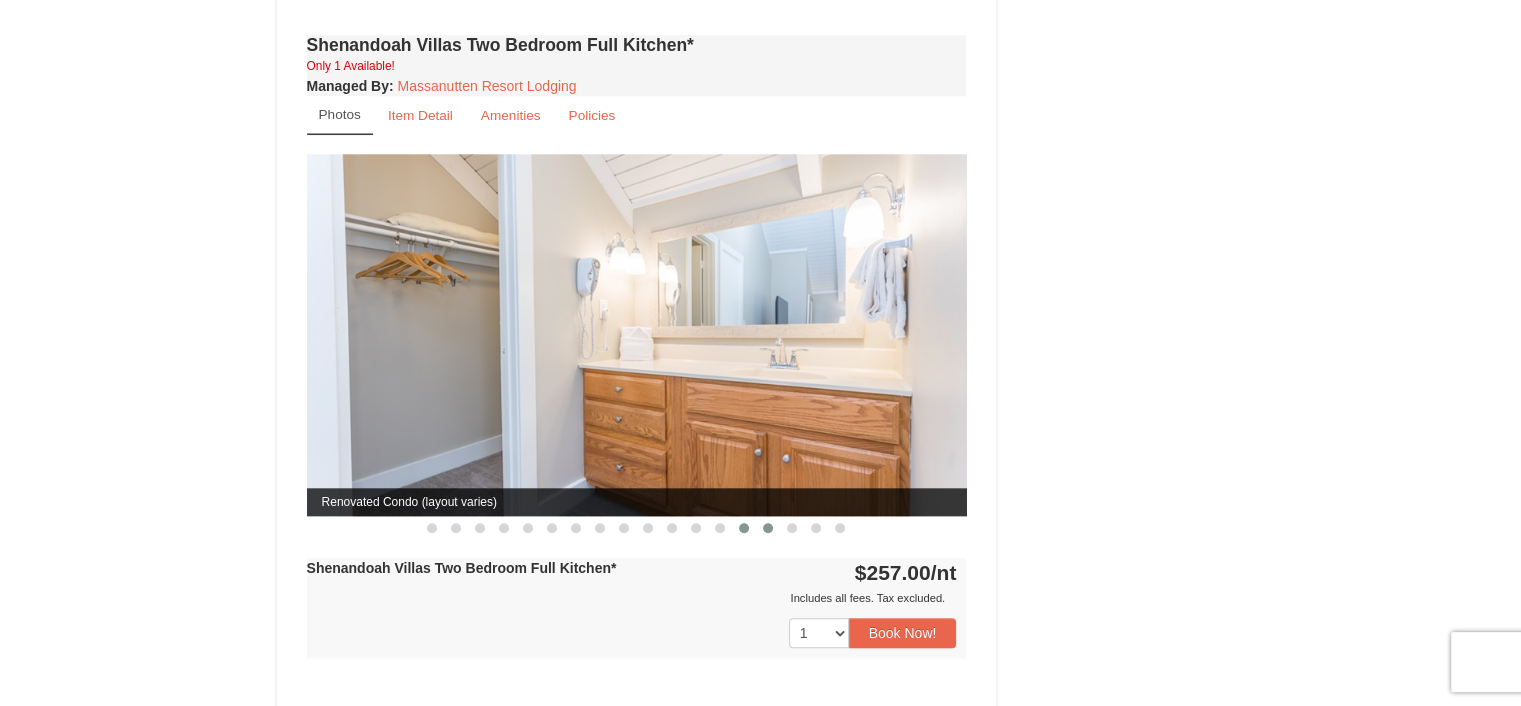 click at bounding box center [768, 528] 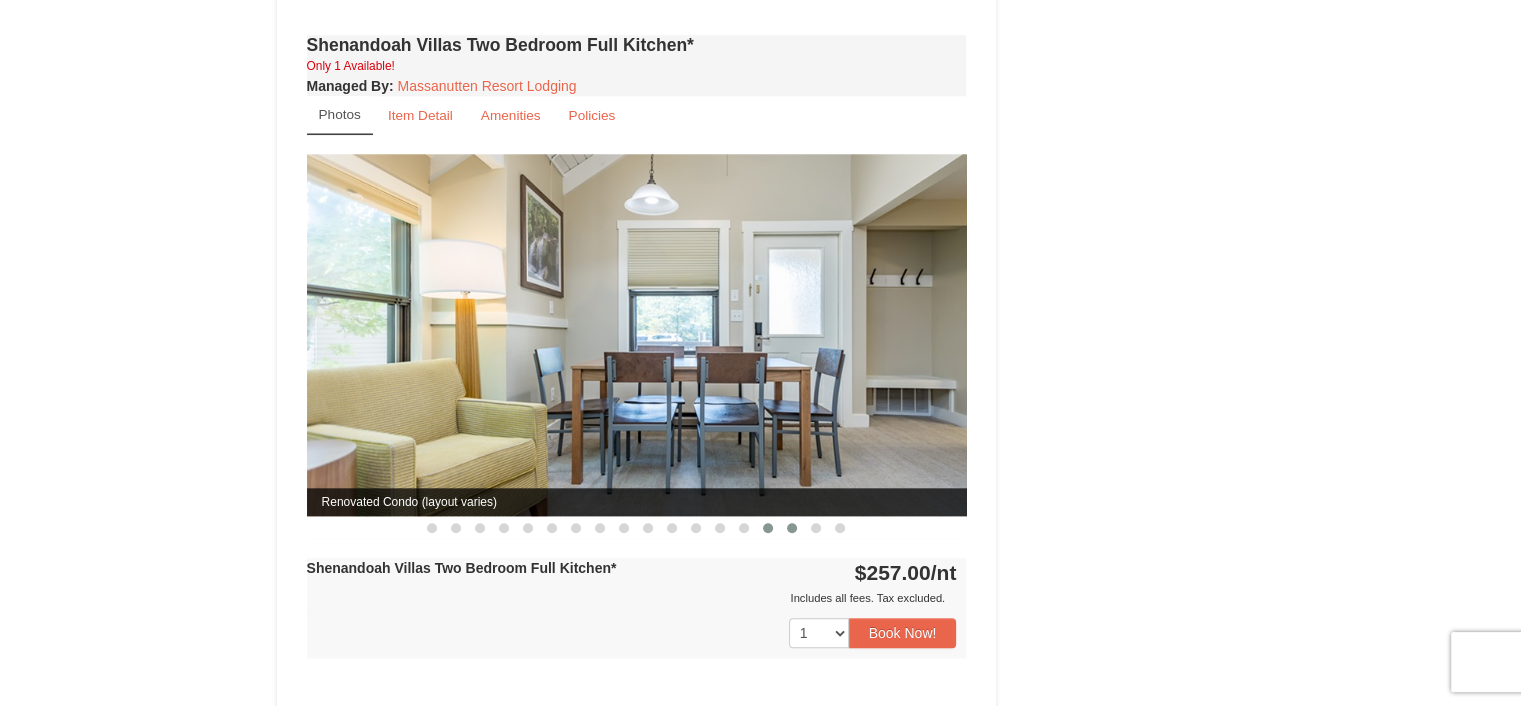 click at bounding box center (792, 528) 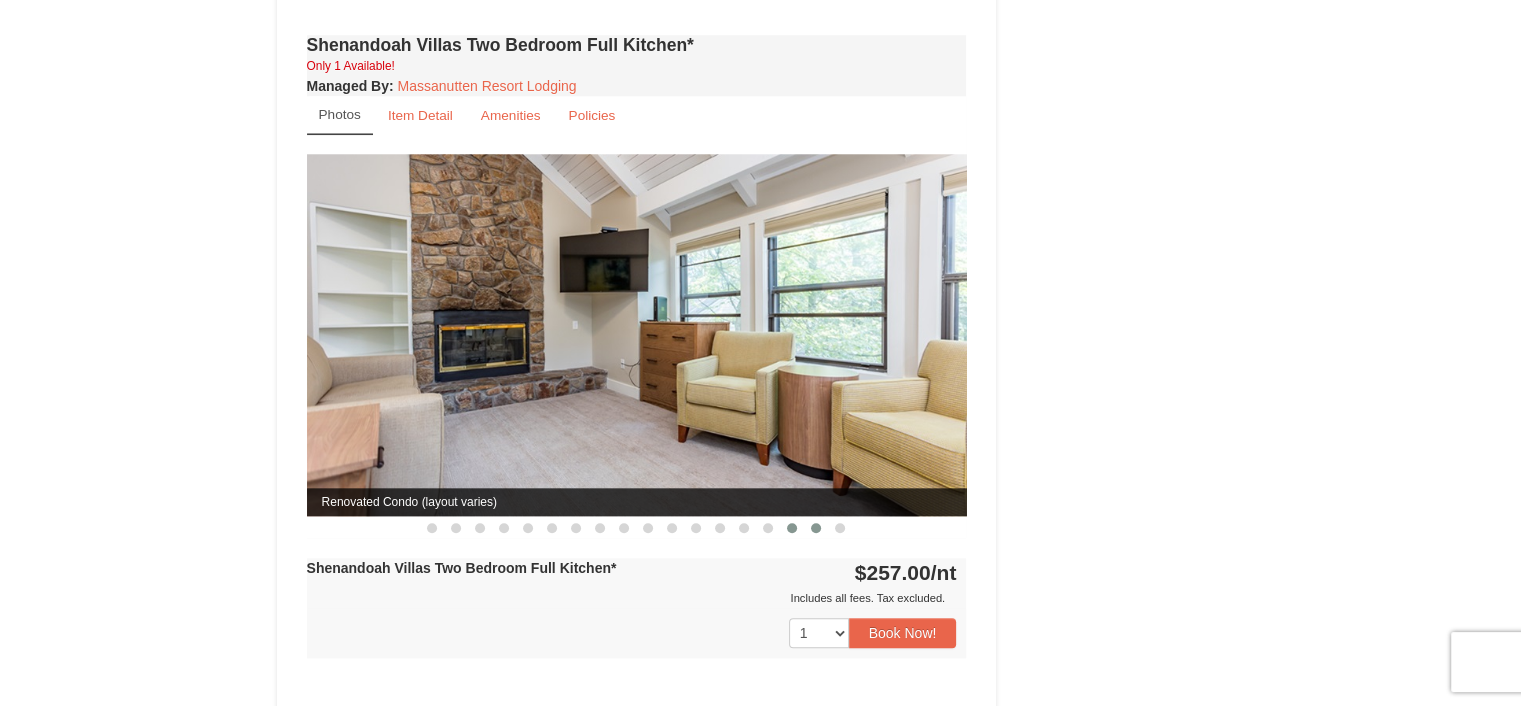 click at bounding box center (816, 528) 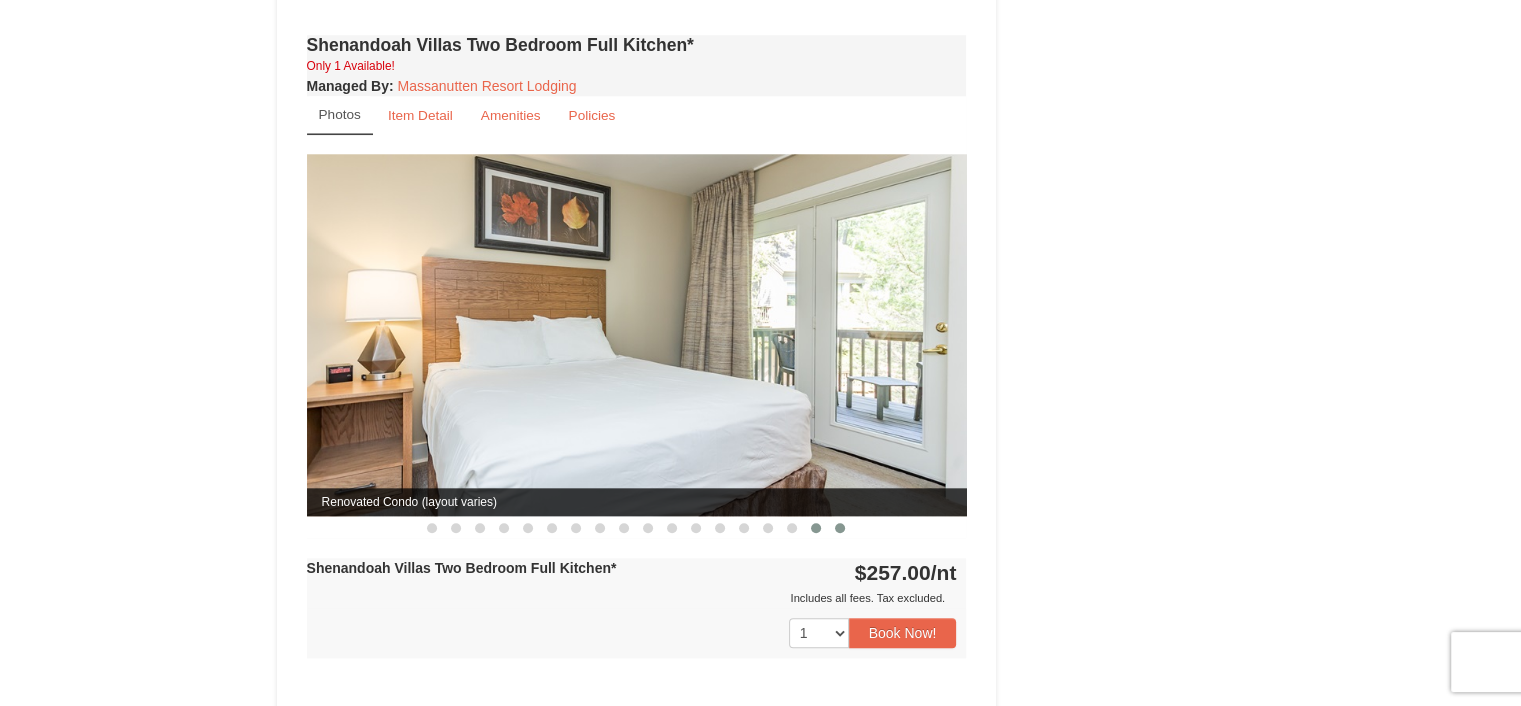 click at bounding box center [840, 528] 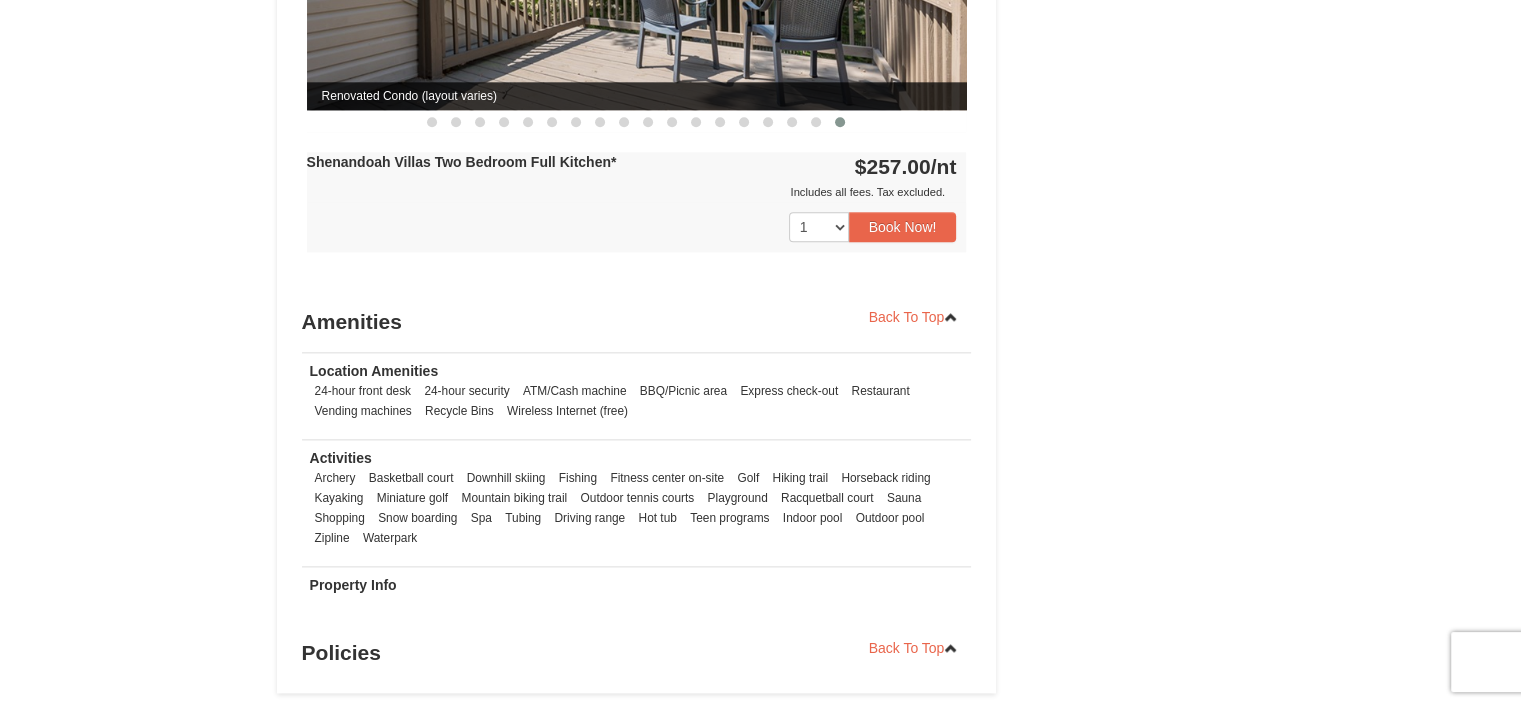 scroll, scrollTop: 2200, scrollLeft: 0, axis: vertical 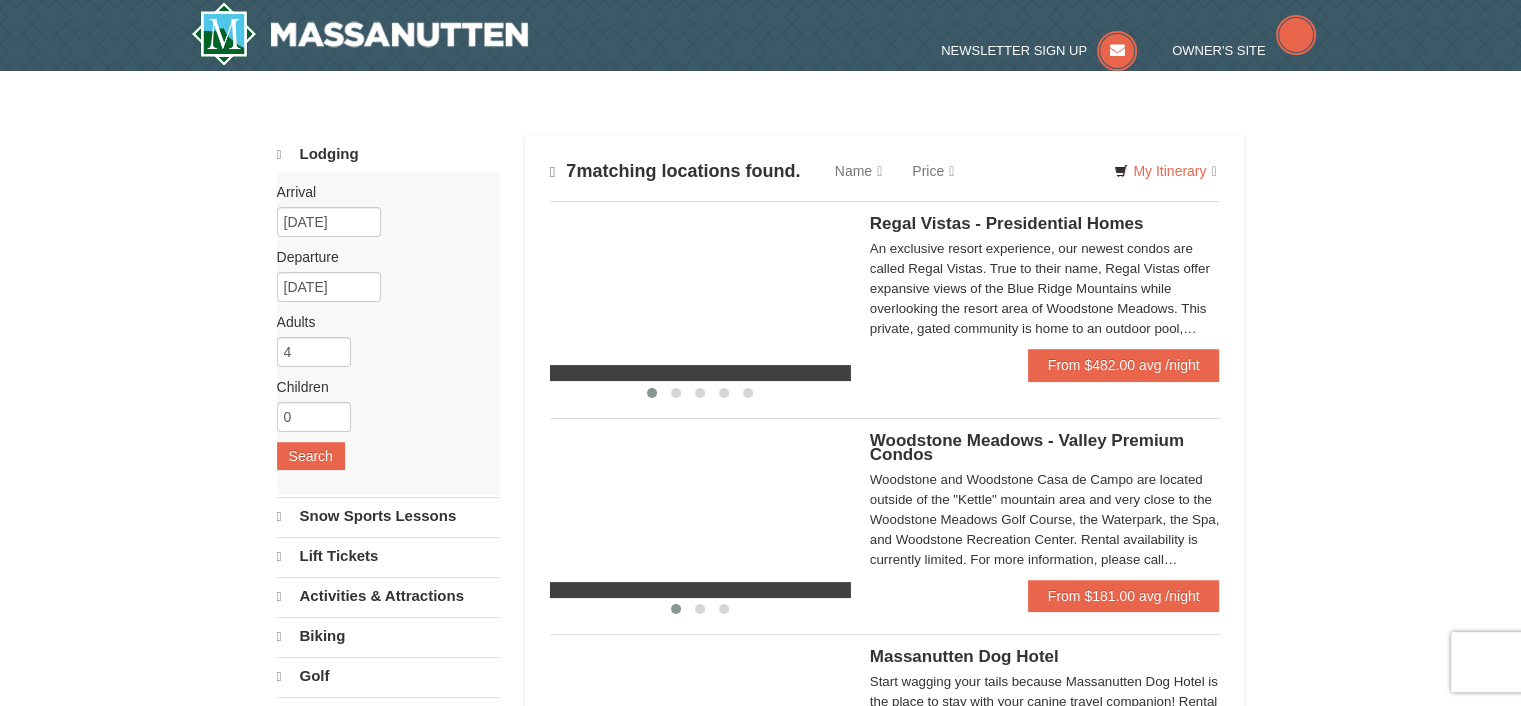 select on "8" 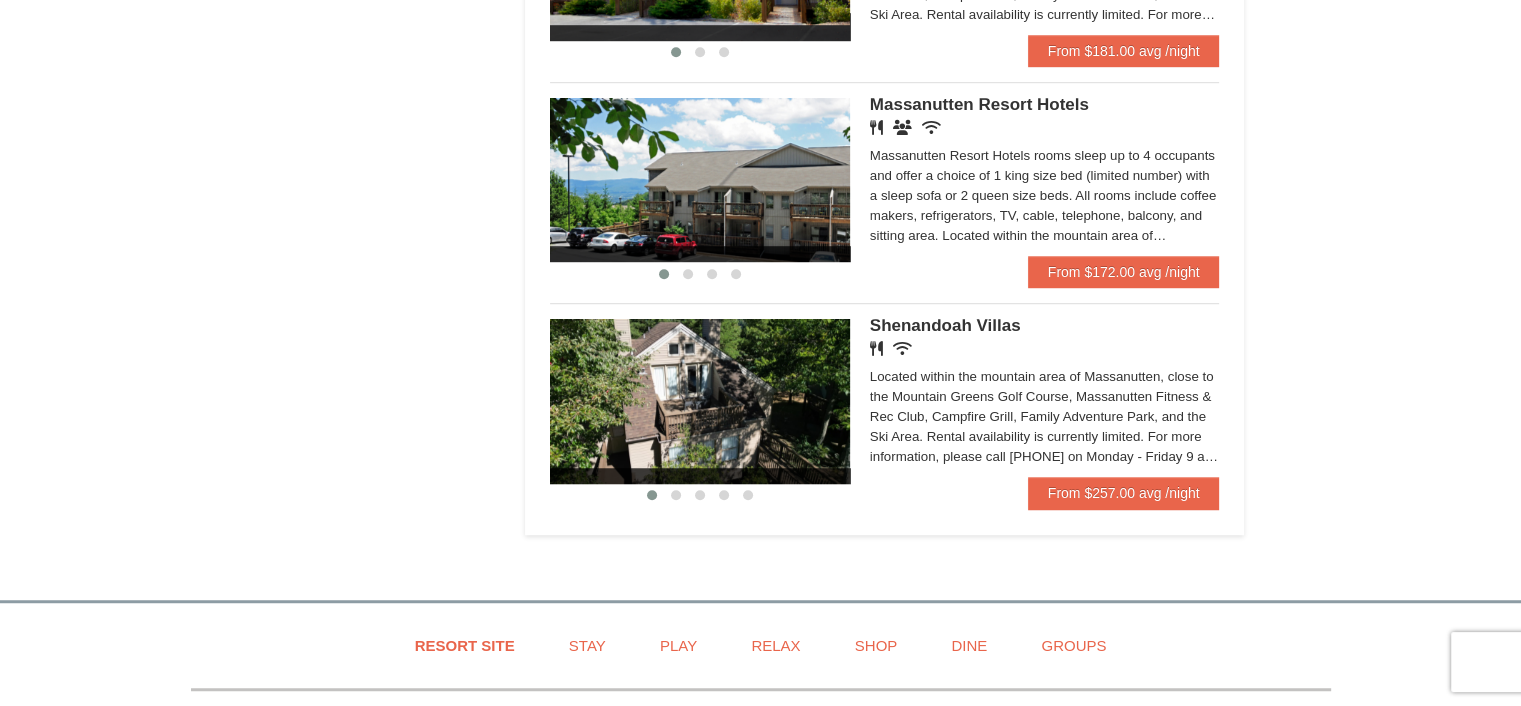 scroll, scrollTop: 0, scrollLeft: 0, axis: both 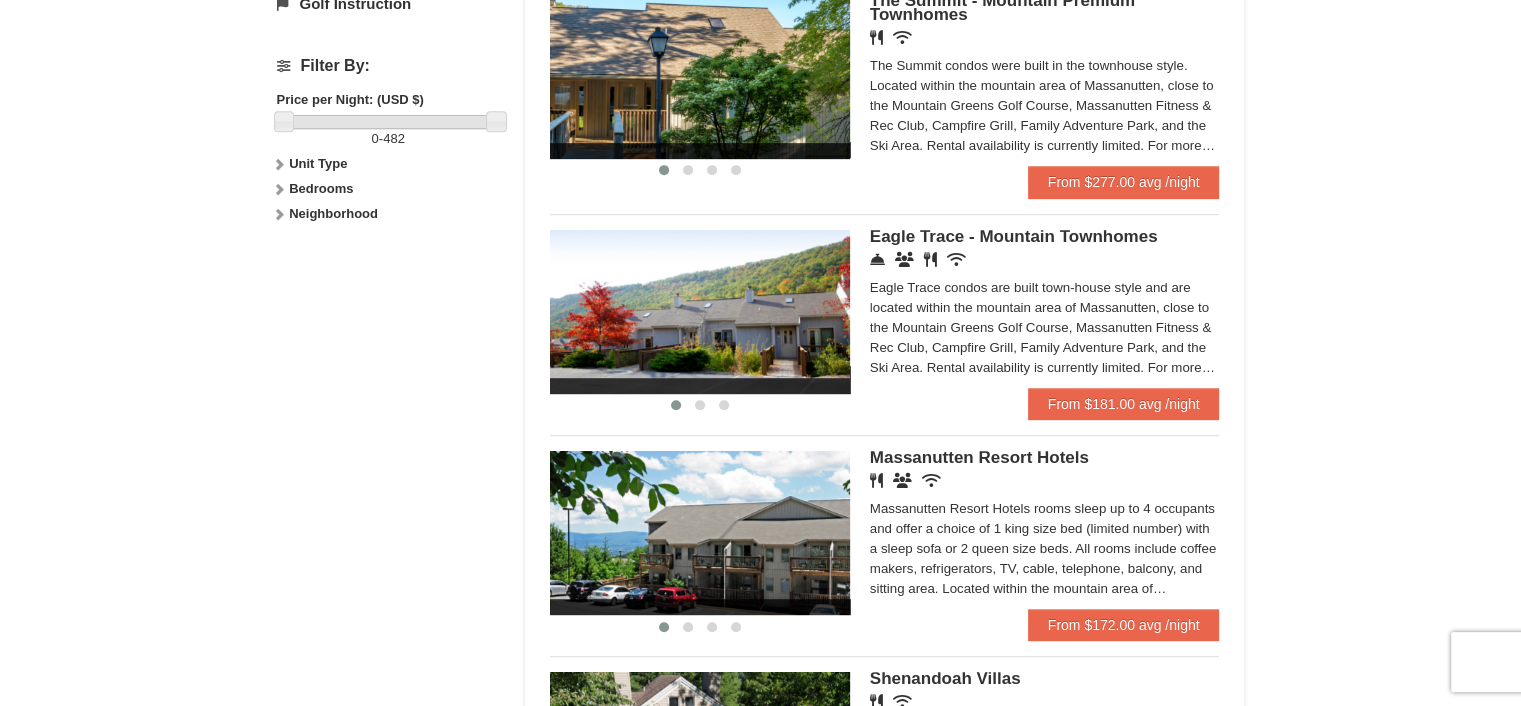 click at bounding box center (700, 312) 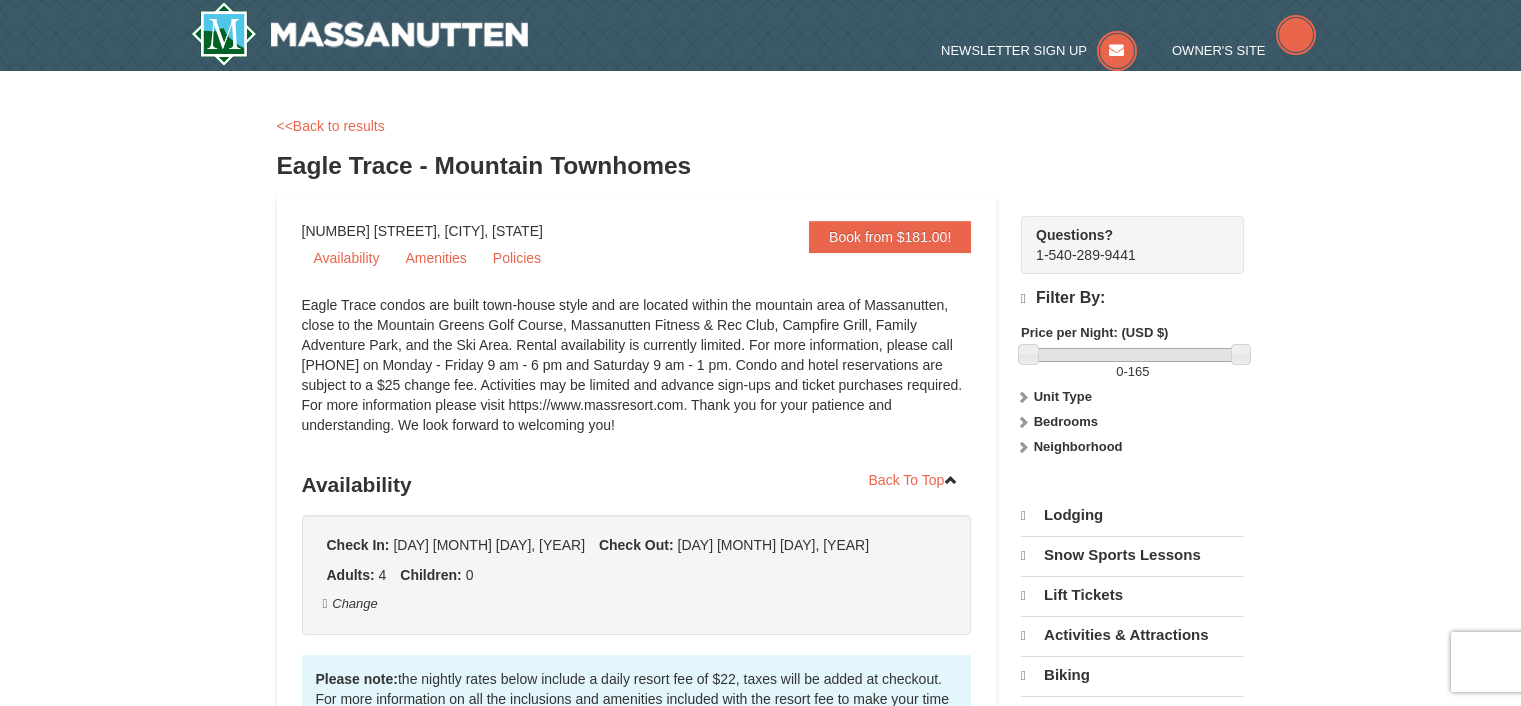 scroll, scrollTop: 0, scrollLeft: 0, axis: both 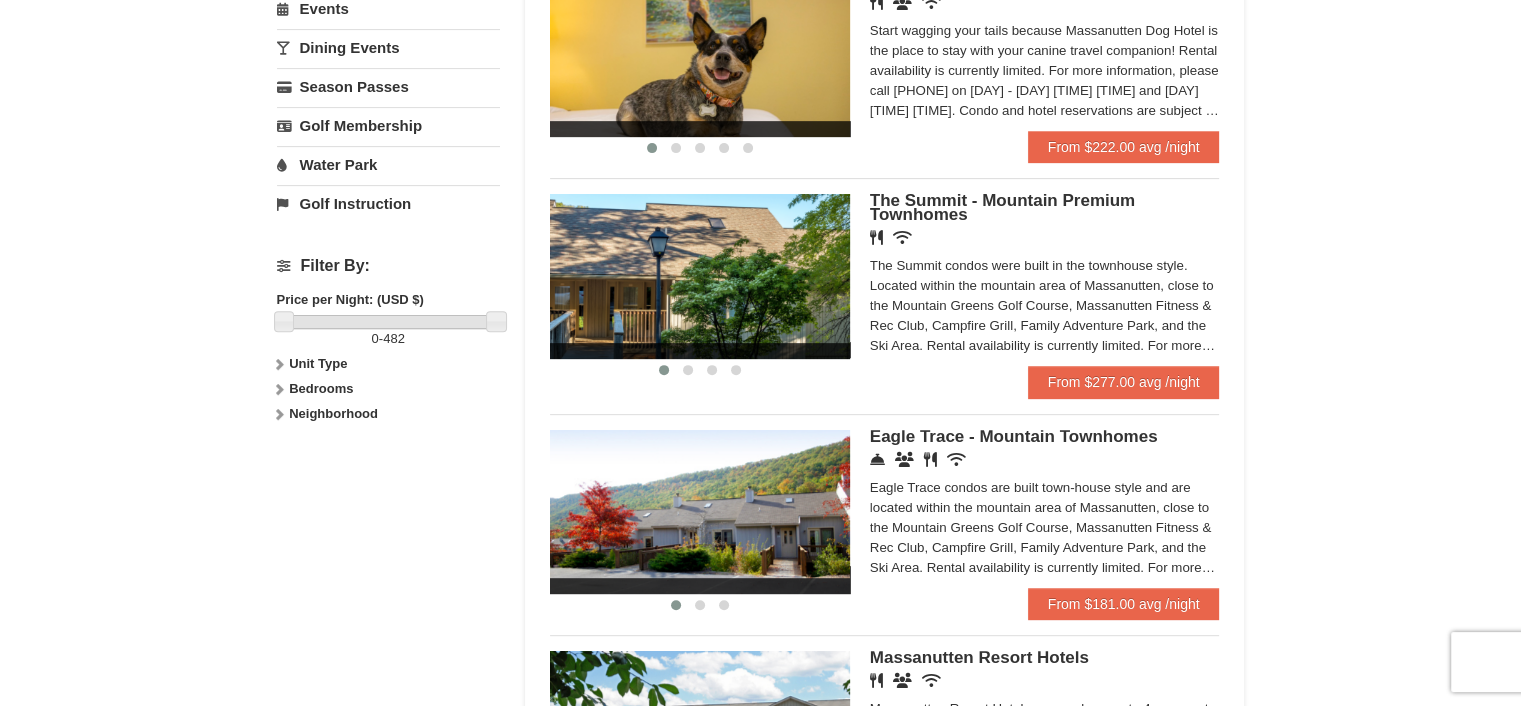 click at bounding box center [700, 276] 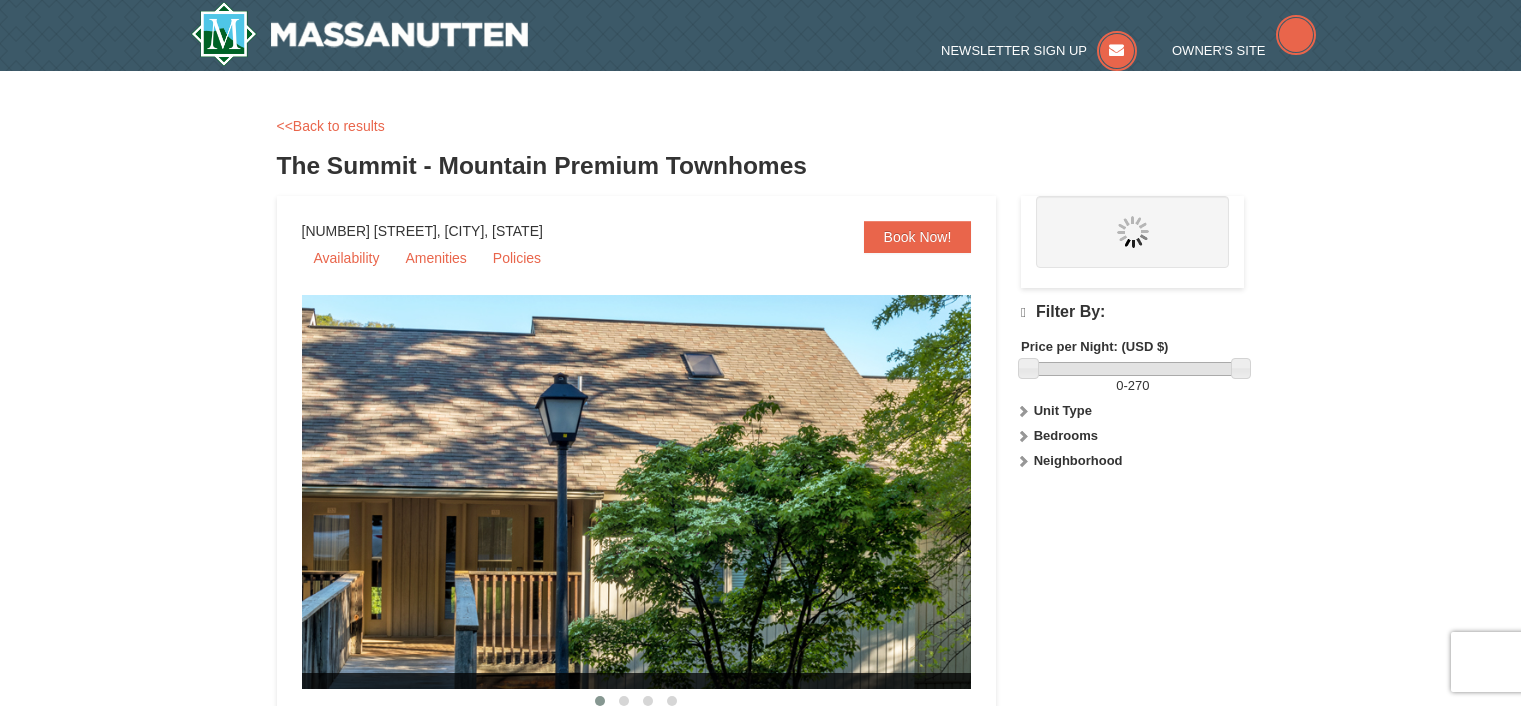 scroll, scrollTop: 0, scrollLeft: 0, axis: both 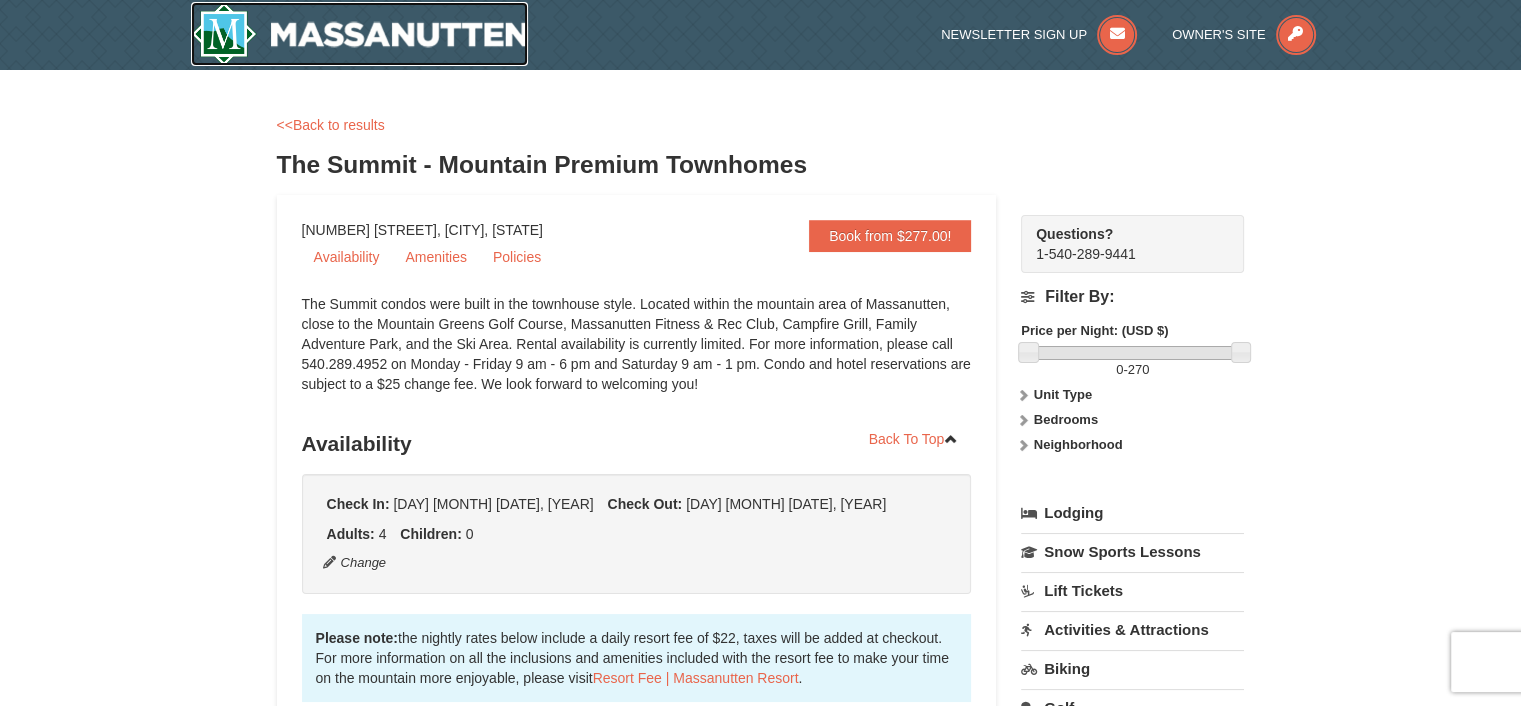 click at bounding box center [360, 34] 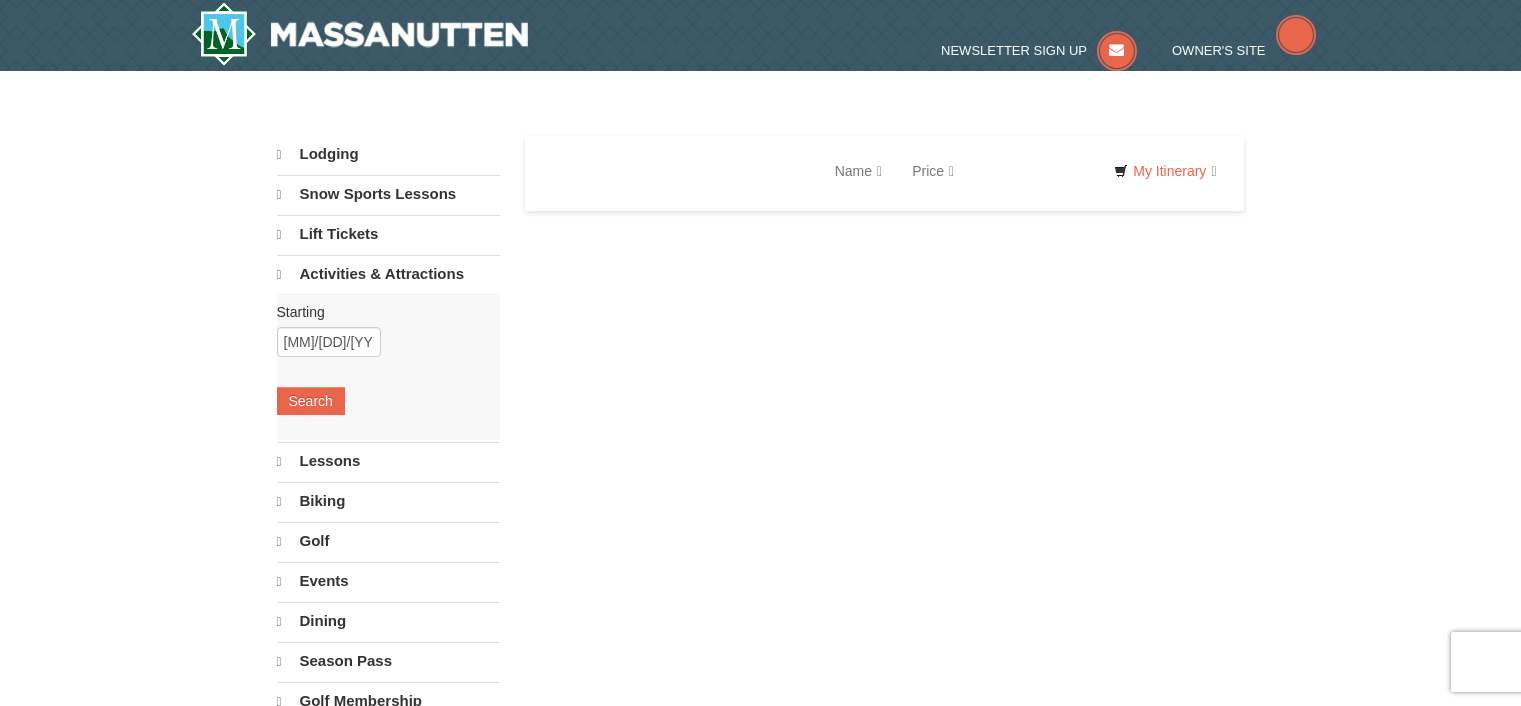 scroll, scrollTop: 0, scrollLeft: 0, axis: both 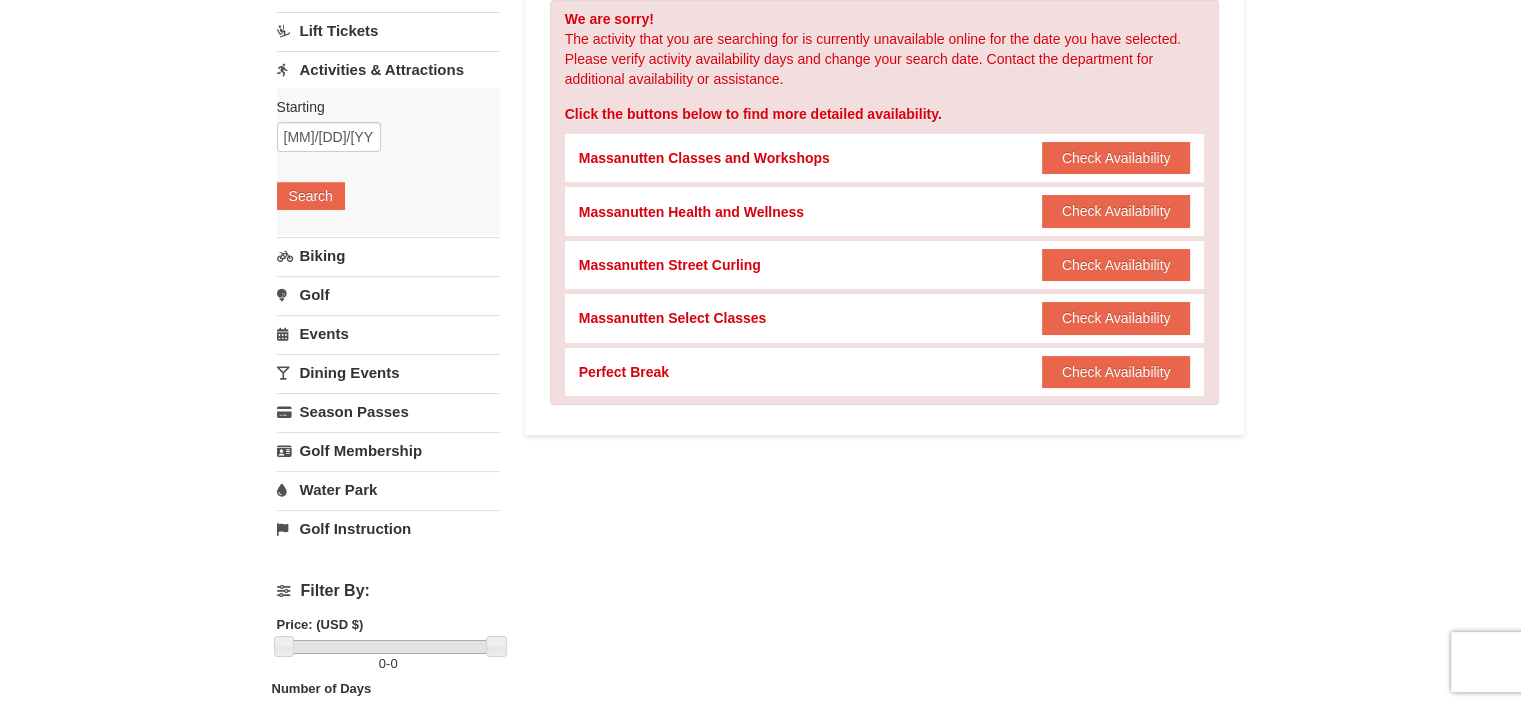 click on "Water Park" at bounding box center (388, 489) 